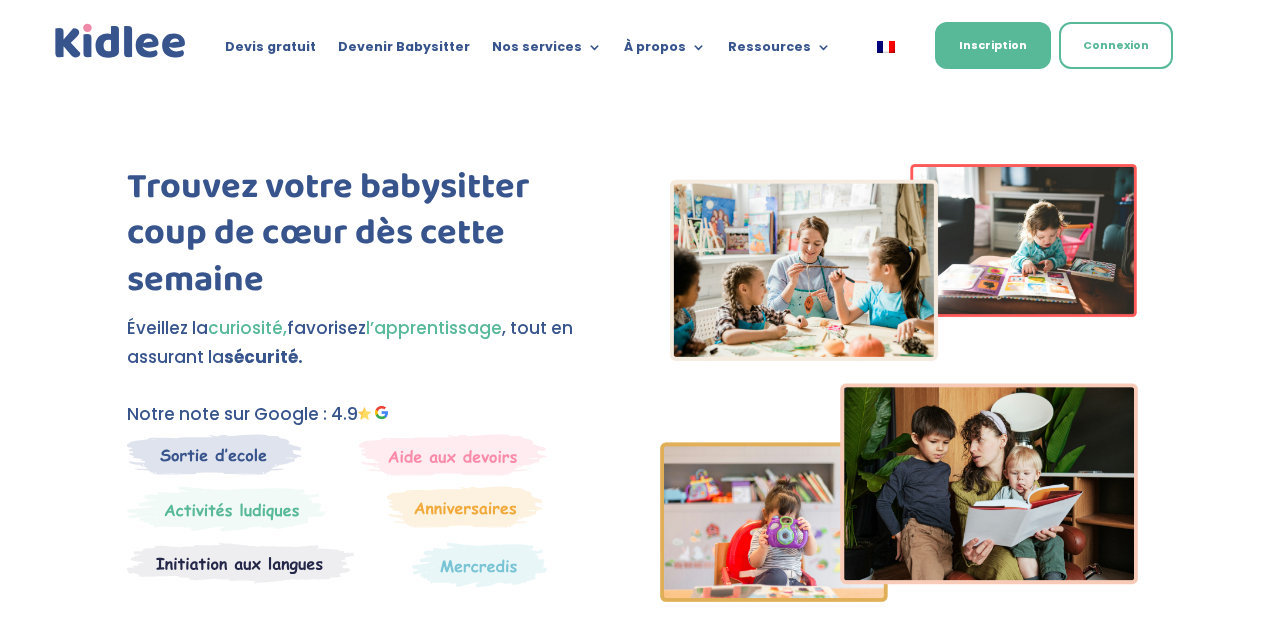 scroll, scrollTop: 0, scrollLeft: 0, axis: both 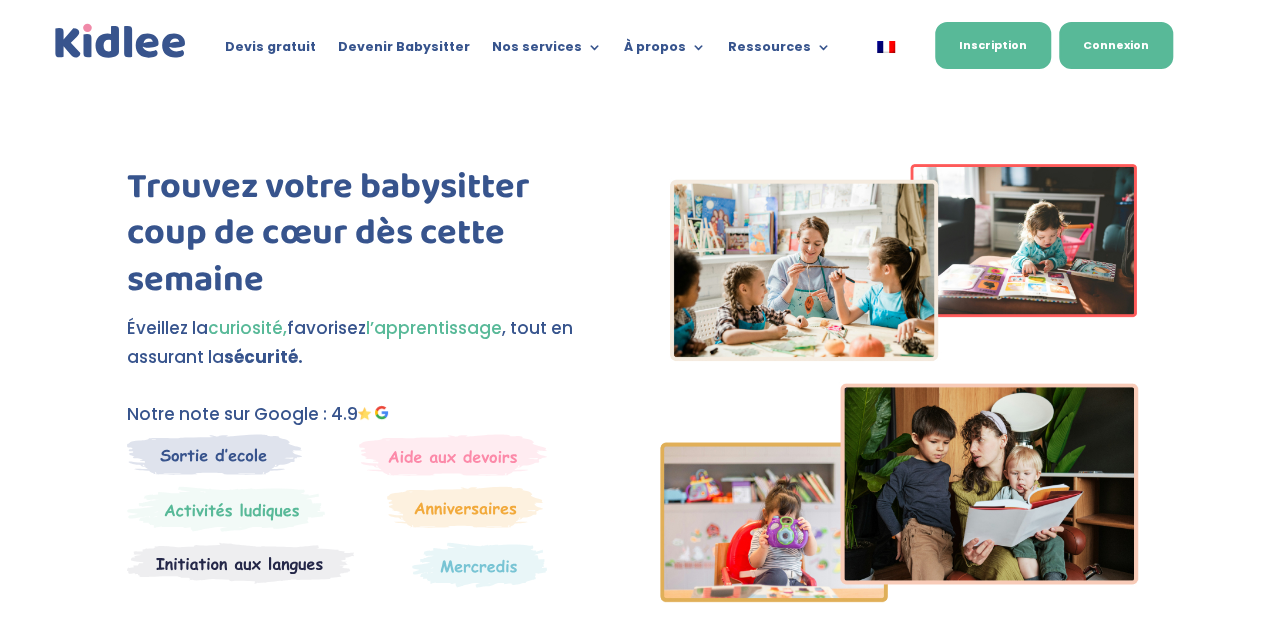 click on "Connexion" at bounding box center [1116, 45] 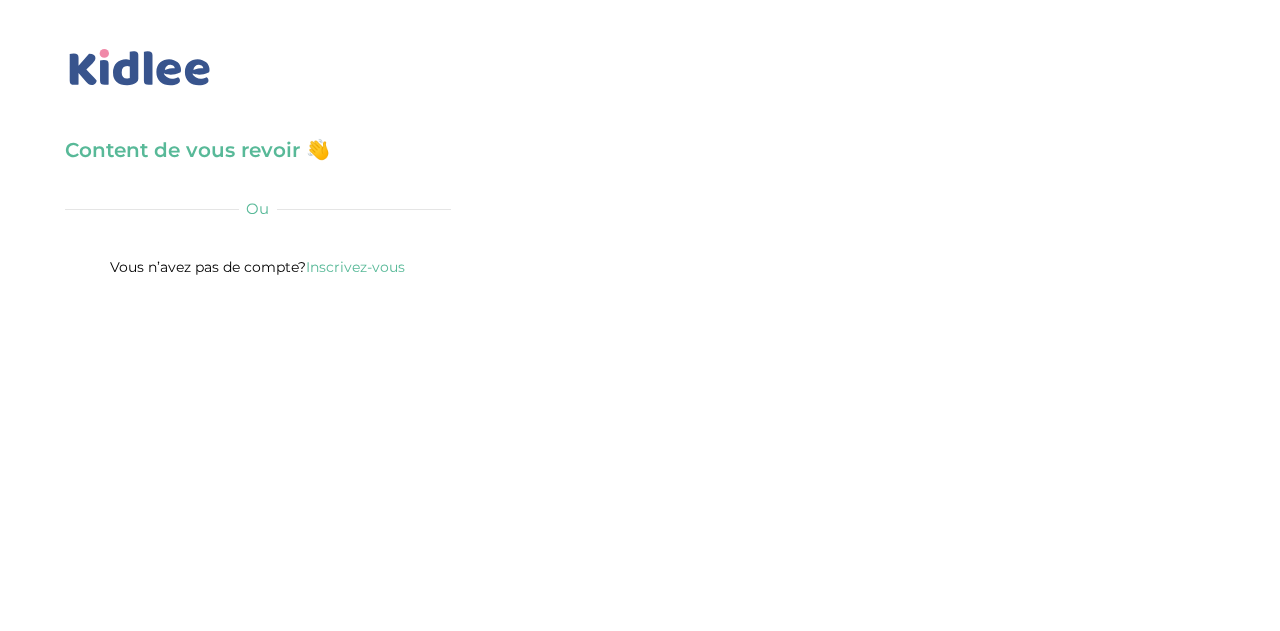 scroll, scrollTop: 0, scrollLeft: 0, axis: both 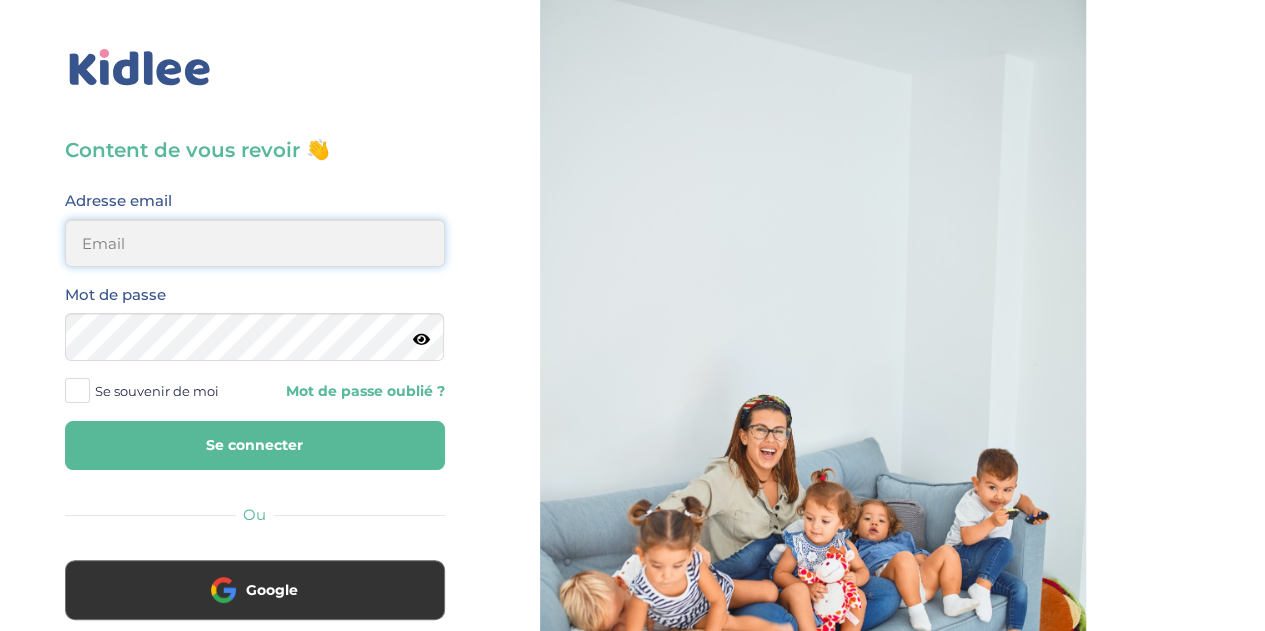 type on "mscetbun@gmail.com" 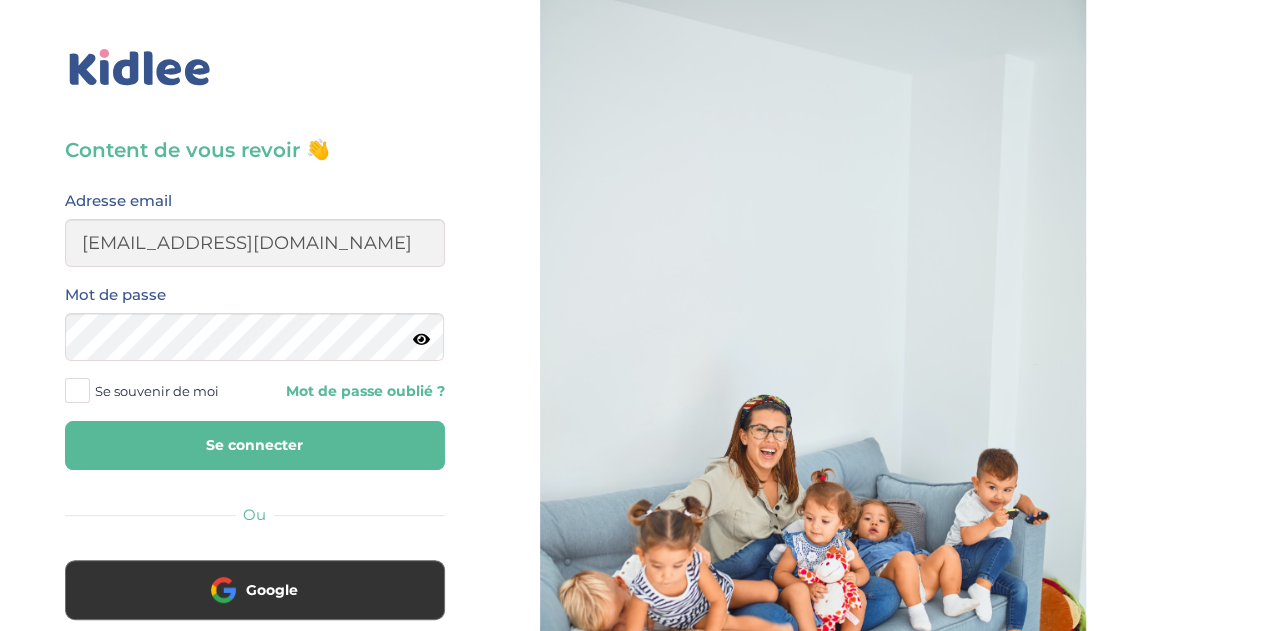 click on "Se connecter" at bounding box center [255, 445] 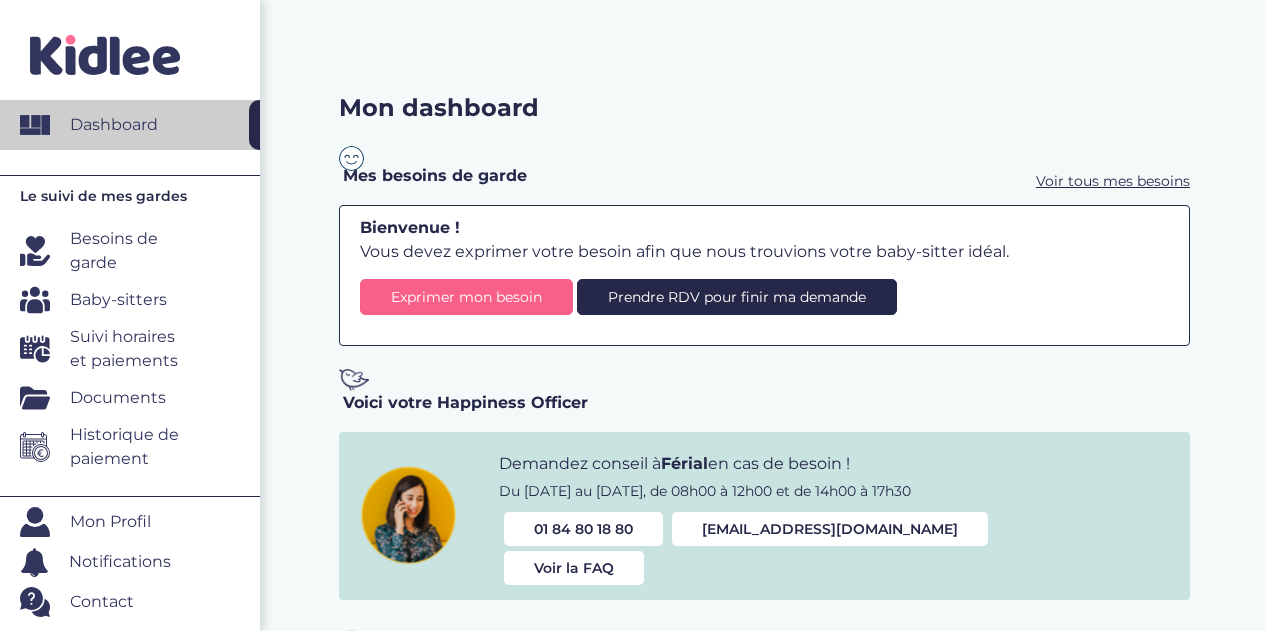scroll, scrollTop: 0, scrollLeft: 0, axis: both 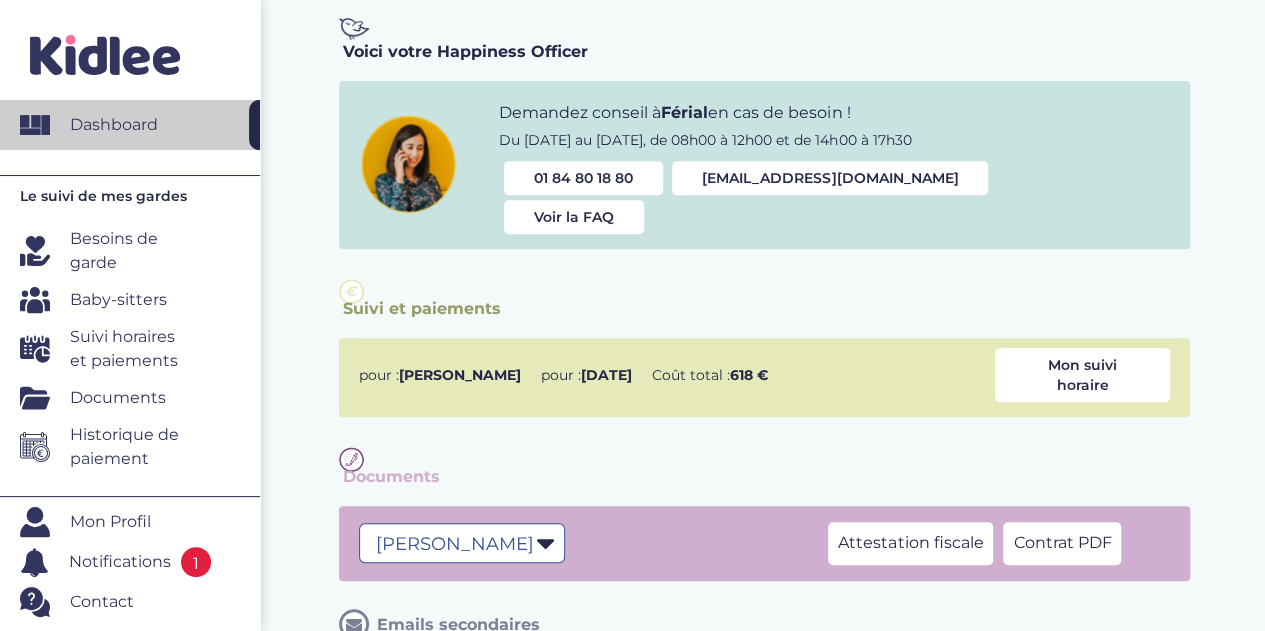 click on "Suivi horaires et paiements" at bounding box center [132, 349] 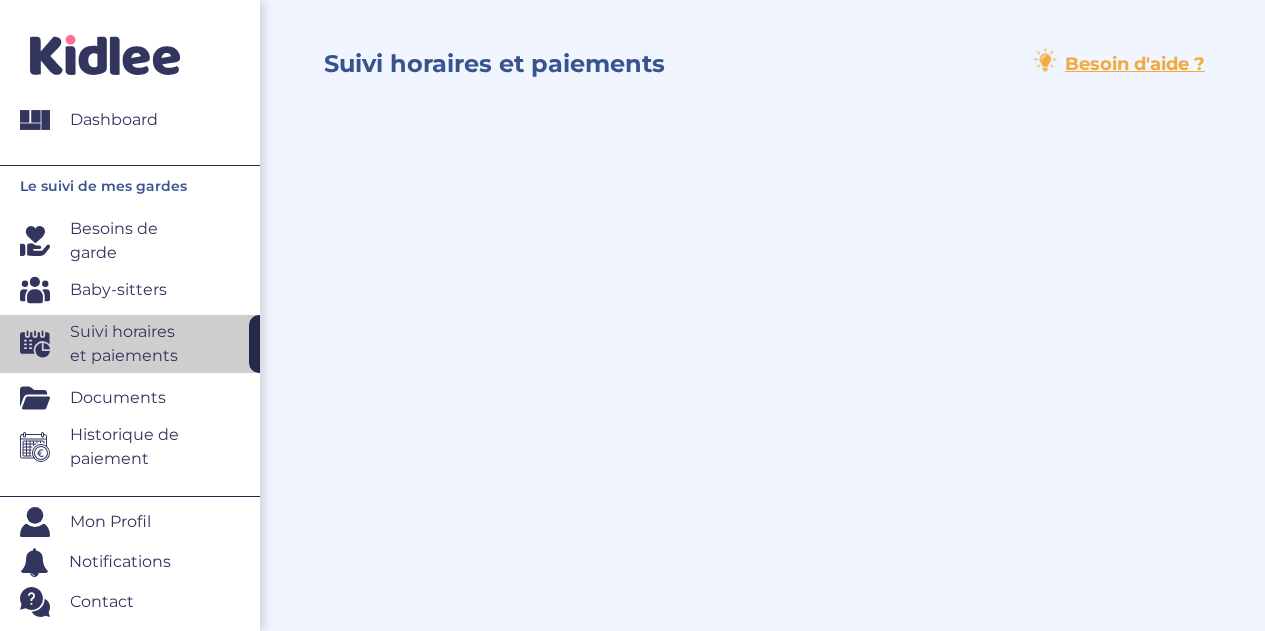 scroll, scrollTop: 0, scrollLeft: 0, axis: both 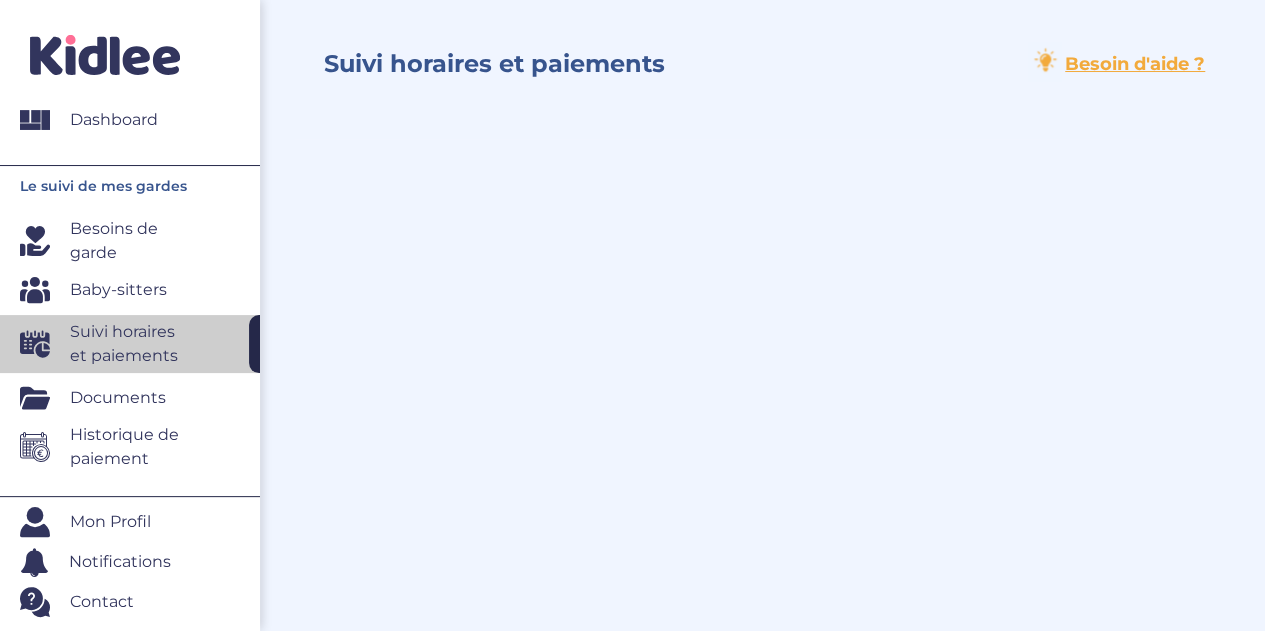 select on "1633" 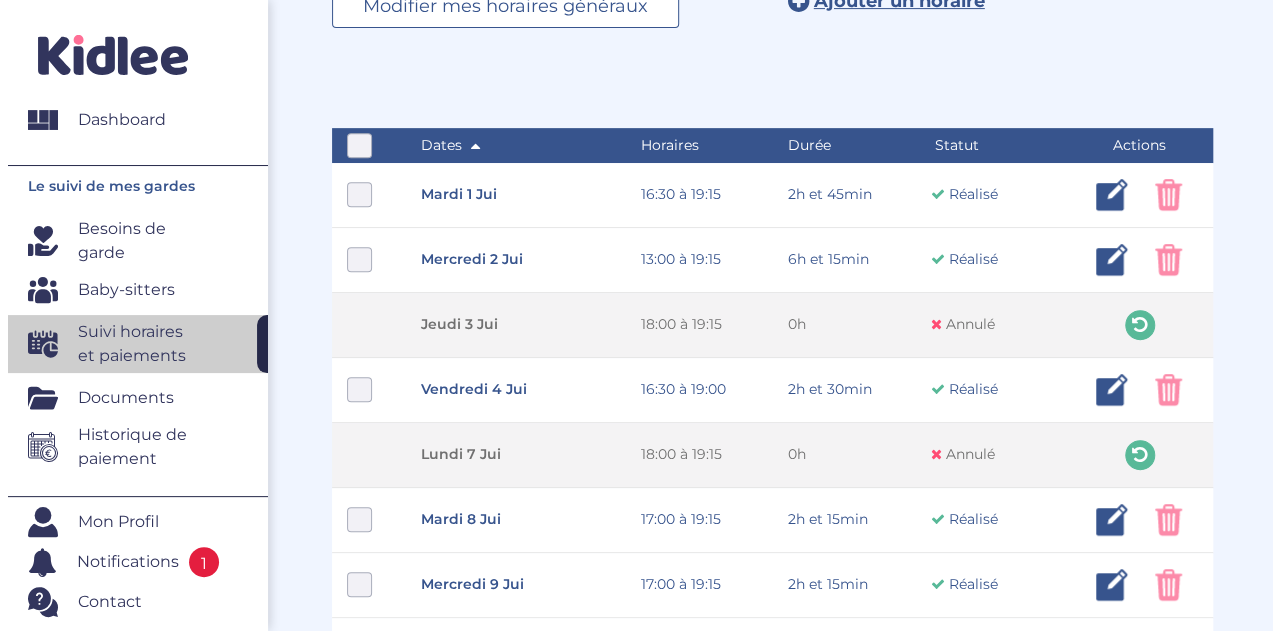 scroll, scrollTop: 380, scrollLeft: 0, axis: vertical 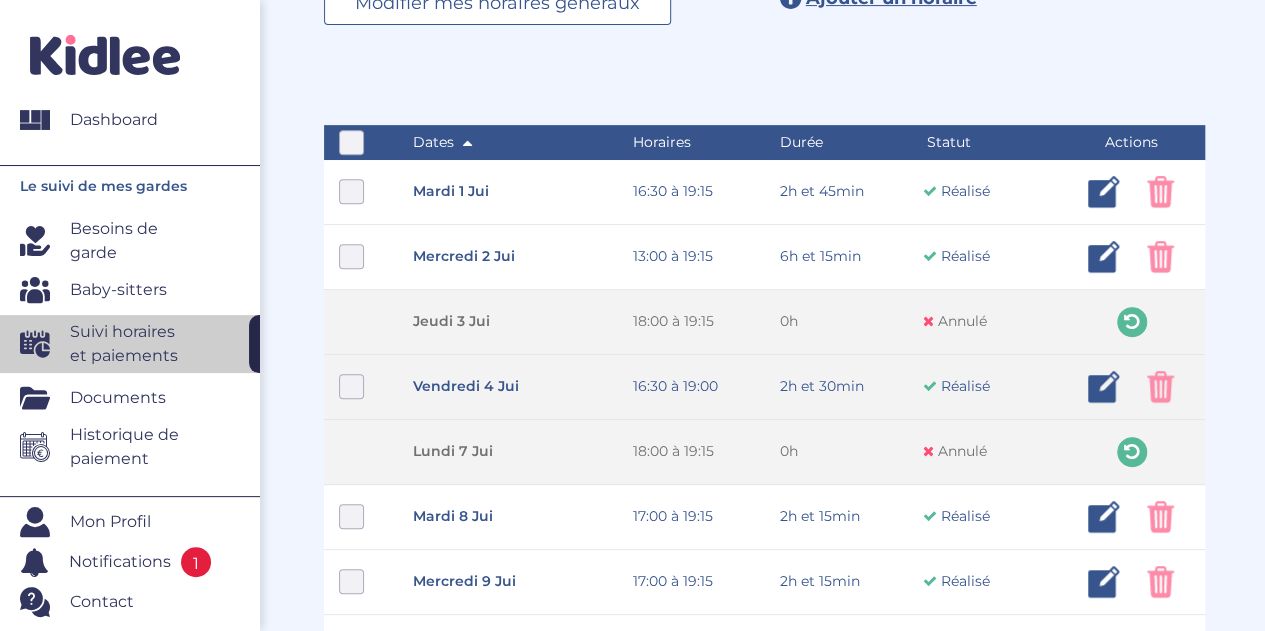 click at bounding box center (1104, 387) 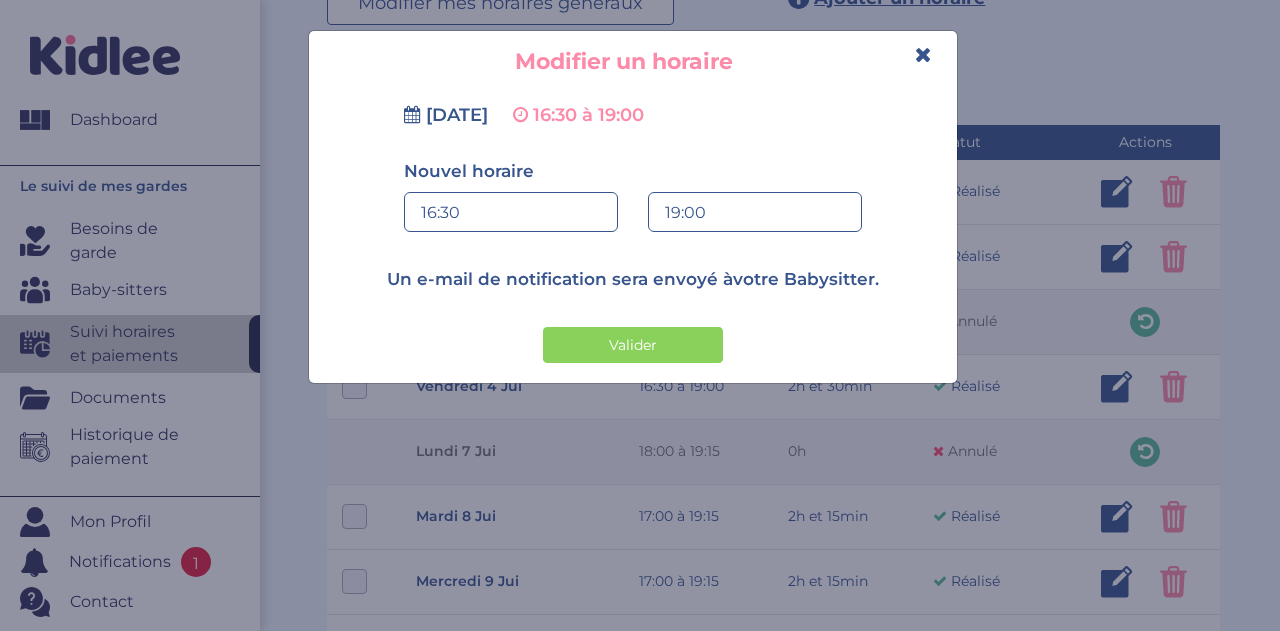 click on "19:00" at bounding box center [755, 213] 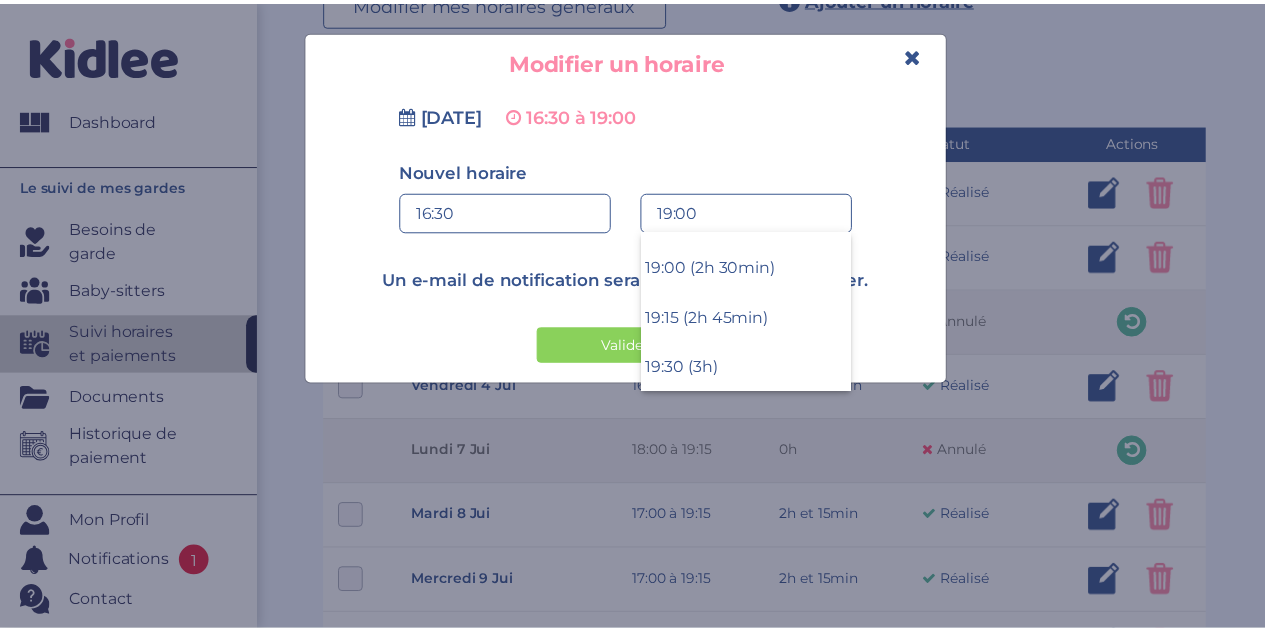 scroll, scrollTop: 442, scrollLeft: 0, axis: vertical 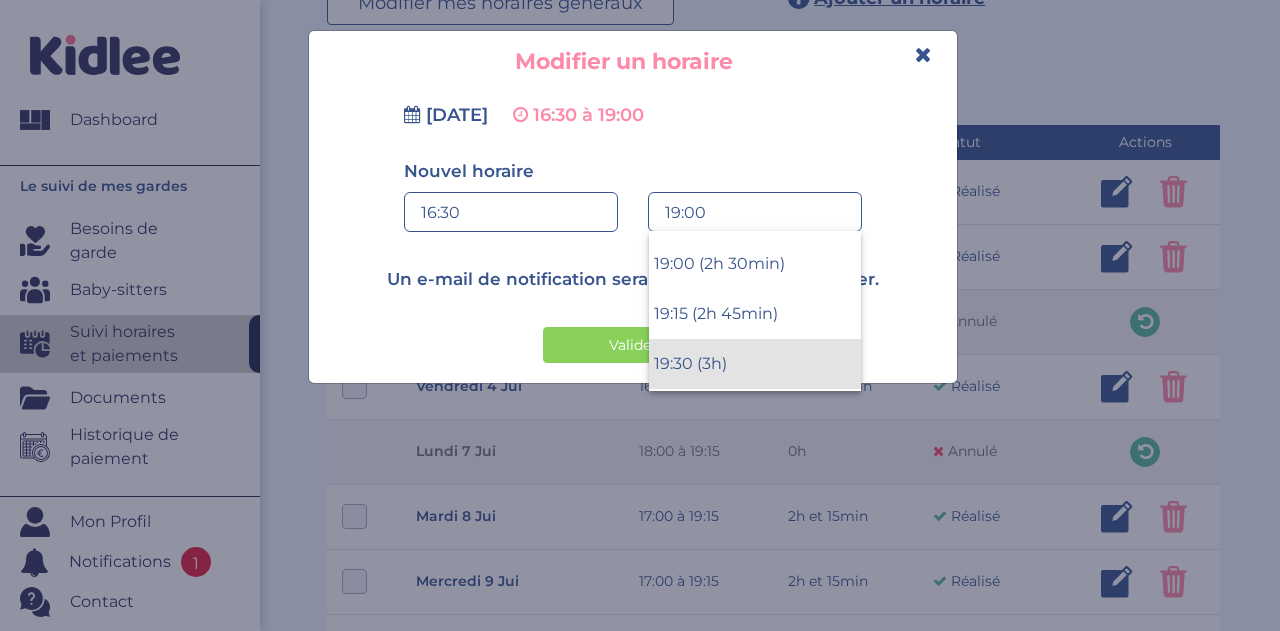 click on "19:30  (3h)" at bounding box center (755, 364) 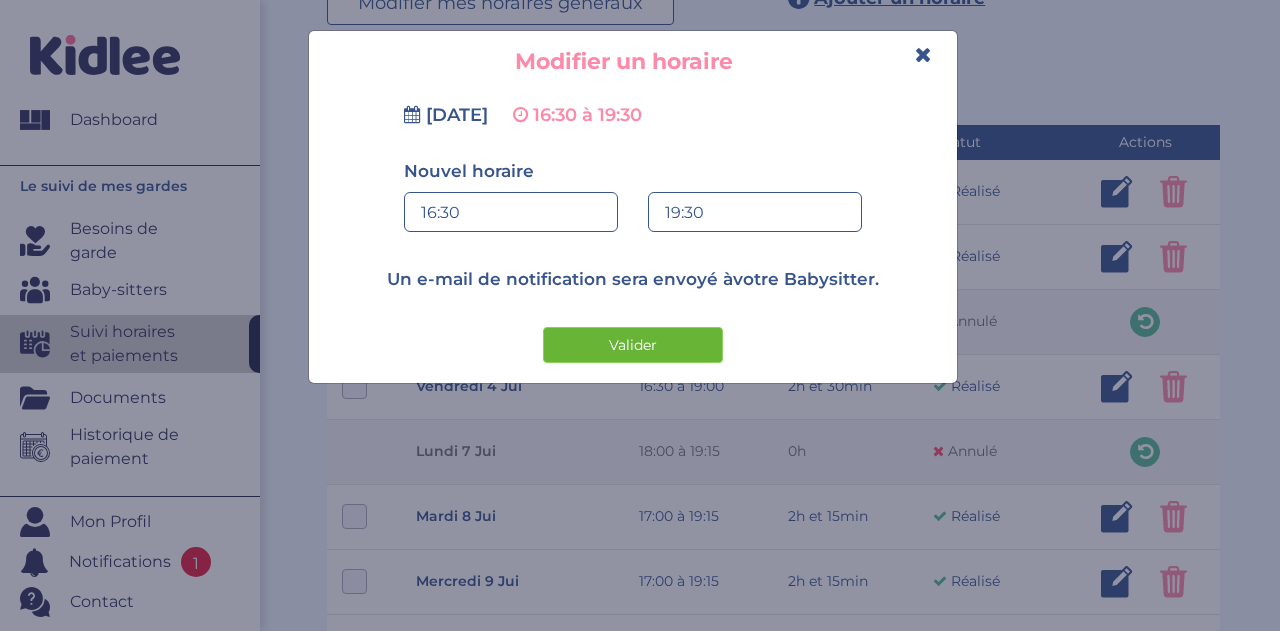 click on "Valider" at bounding box center (633, 345) 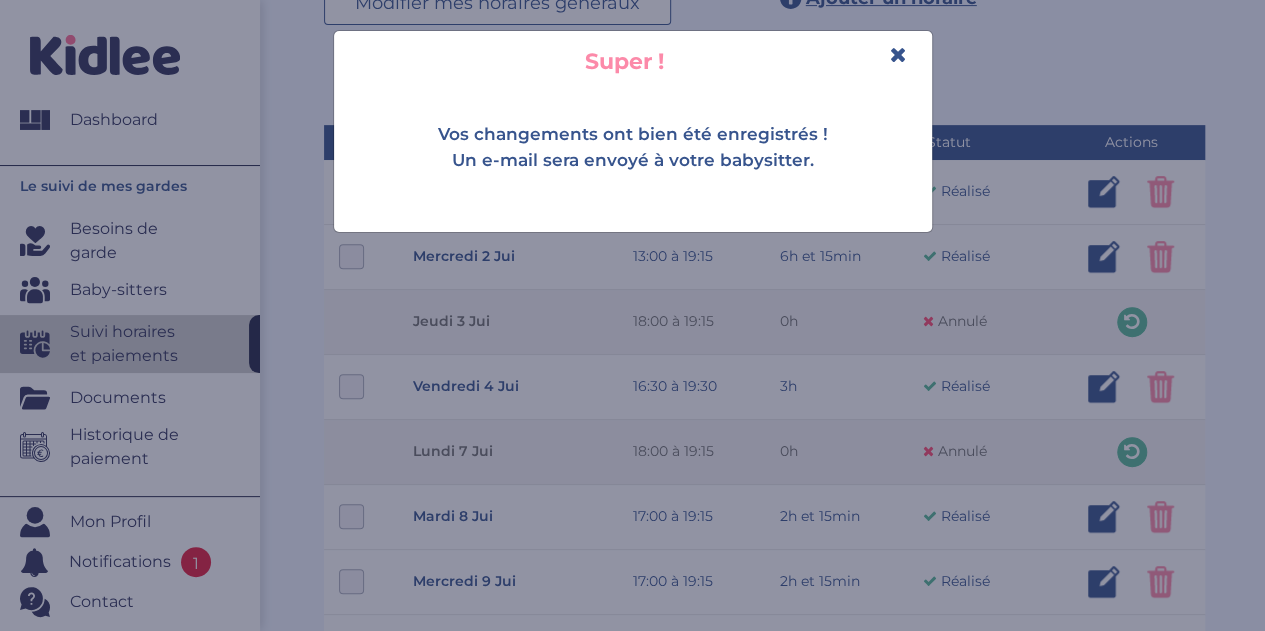 click on "Super !" at bounding box center [633, 61] 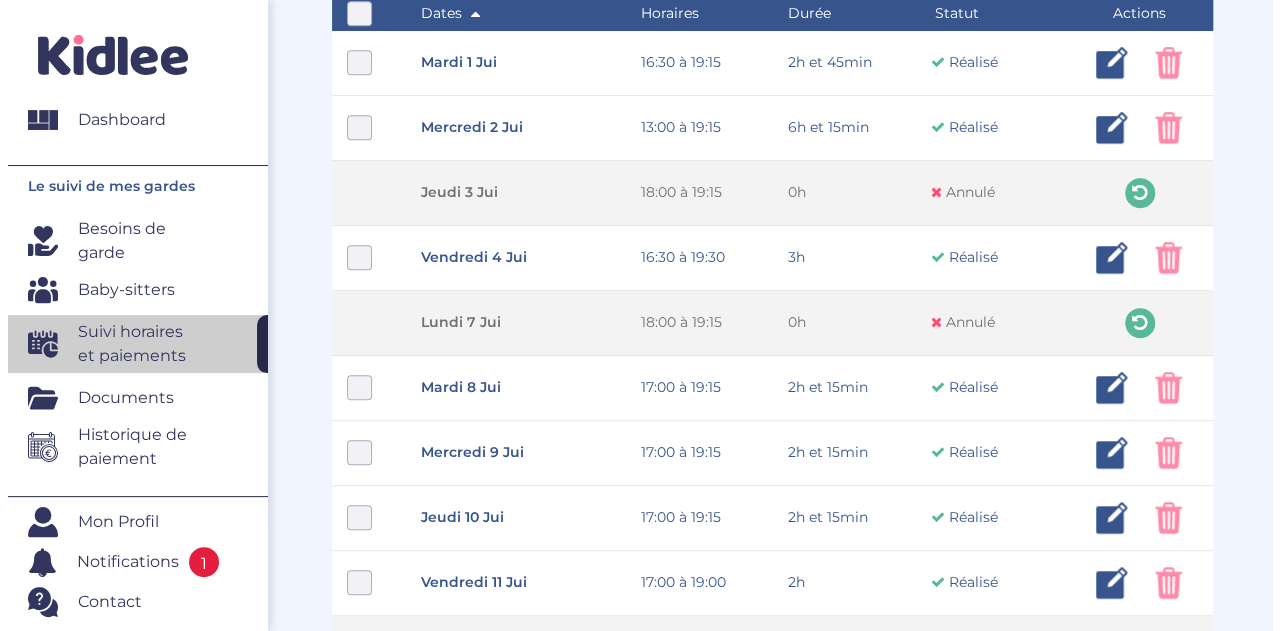 scroll, scrollTop: 514, scrollLeft: 0, axis: vertical 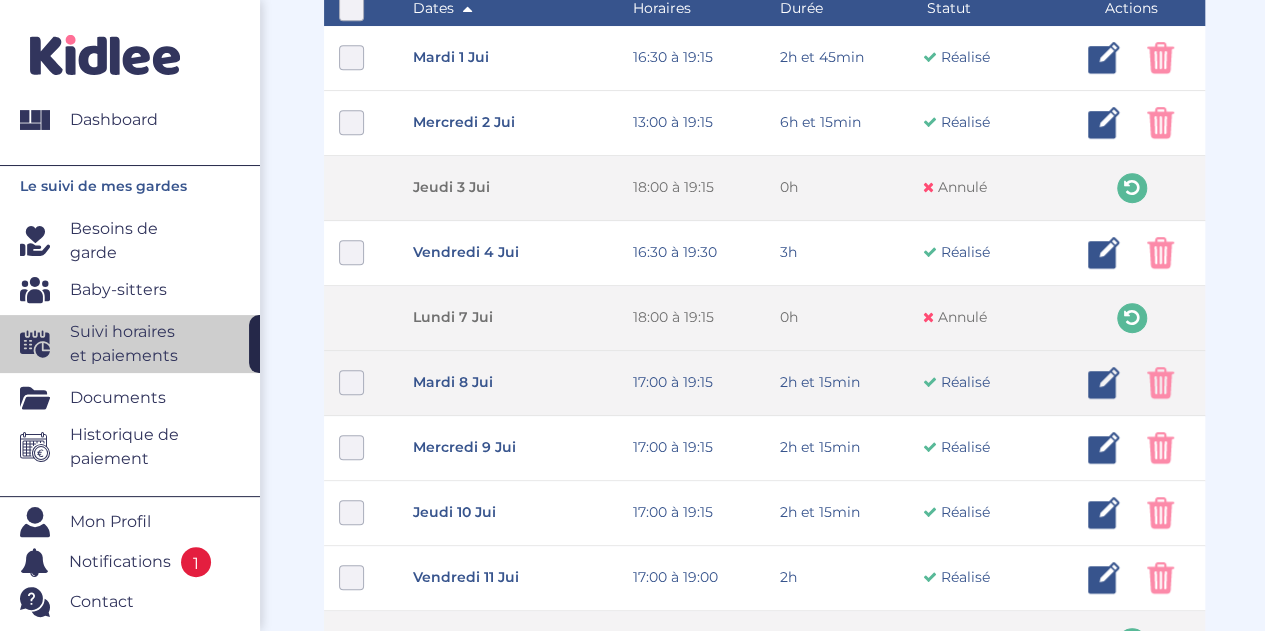 click at bounding box center (1104, 383) 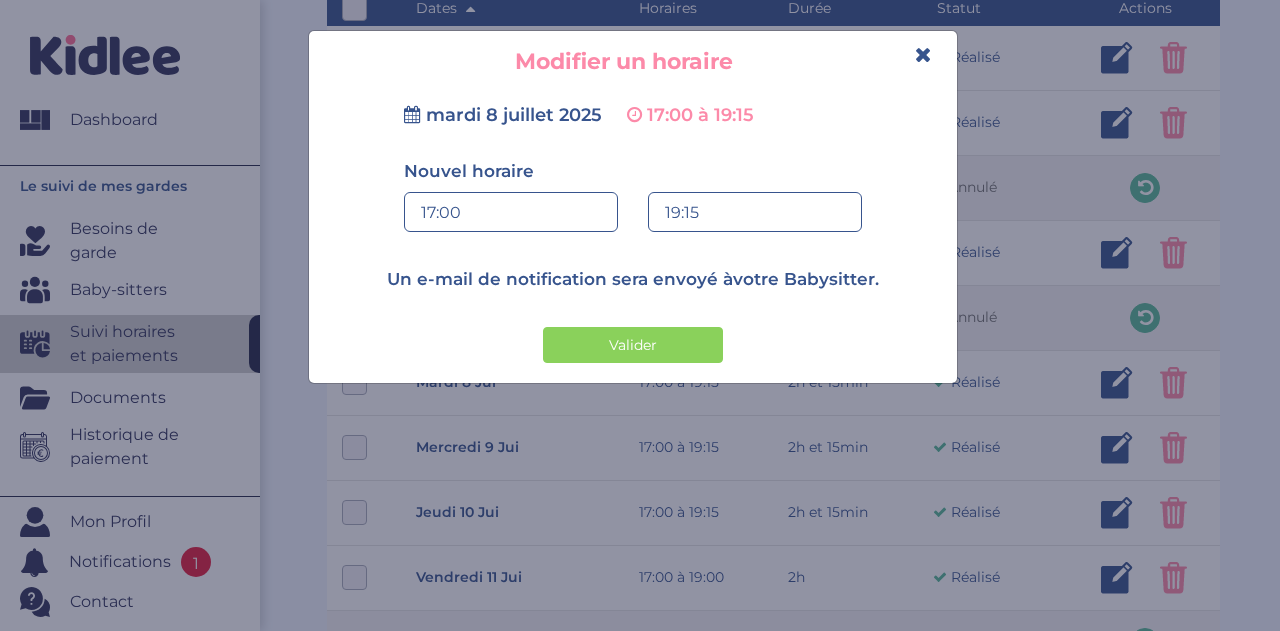 click on "19:15" at bounding box center (755, 213) 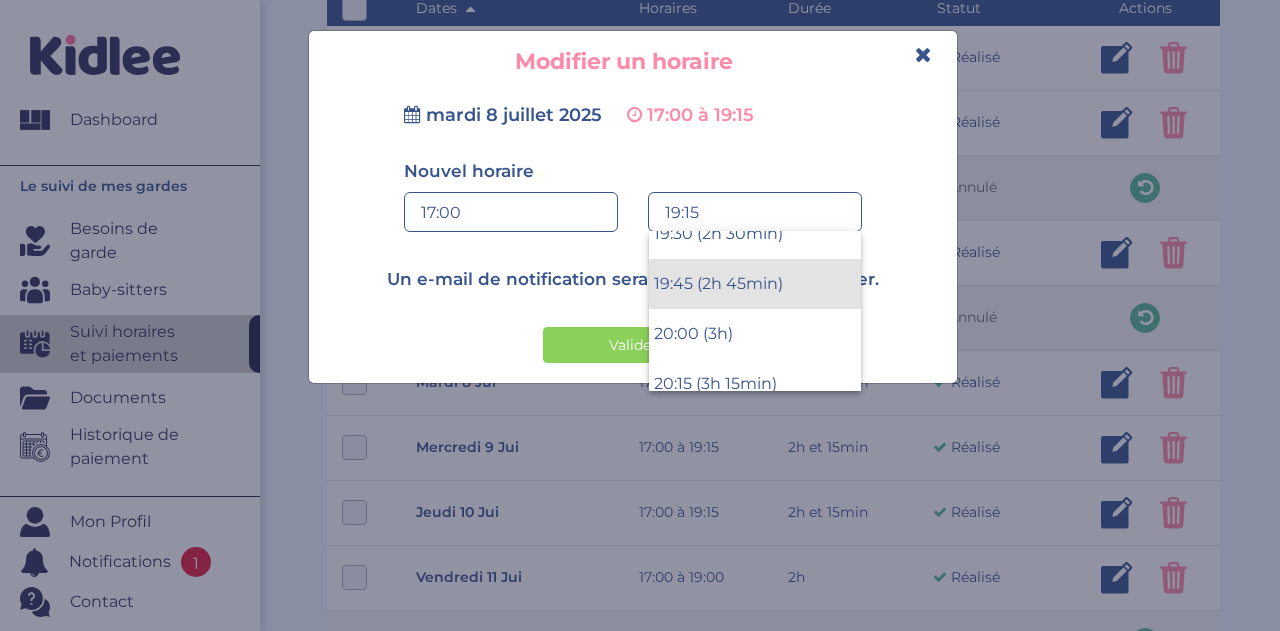 scroll, scrollTop: 444, scrollLeft: 0, axis: vertical 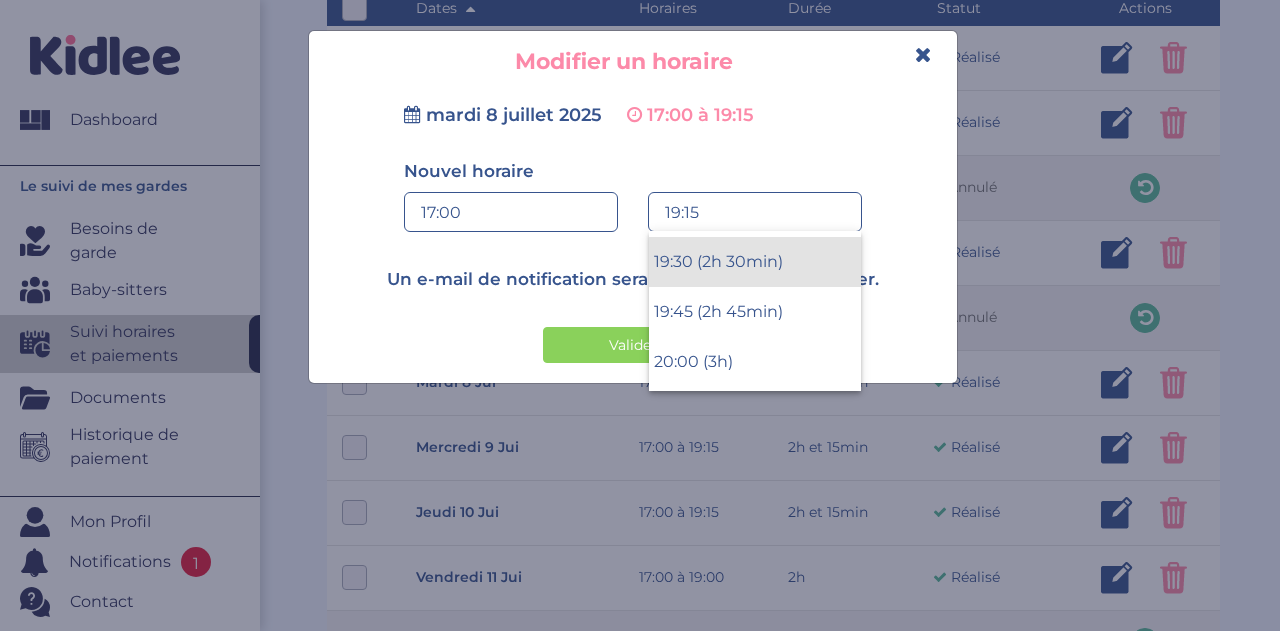 click on "19:30  (2h 30min)" at bounding box center [755, 262] 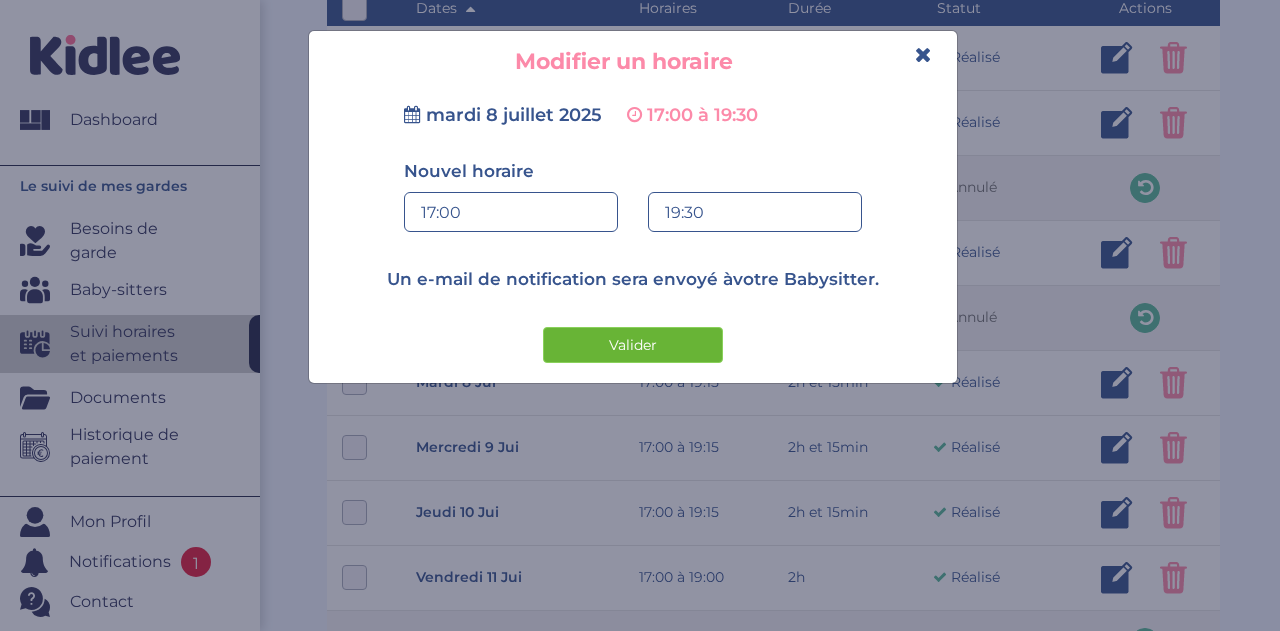 click on "Valider" at bounding box center (633, 345) 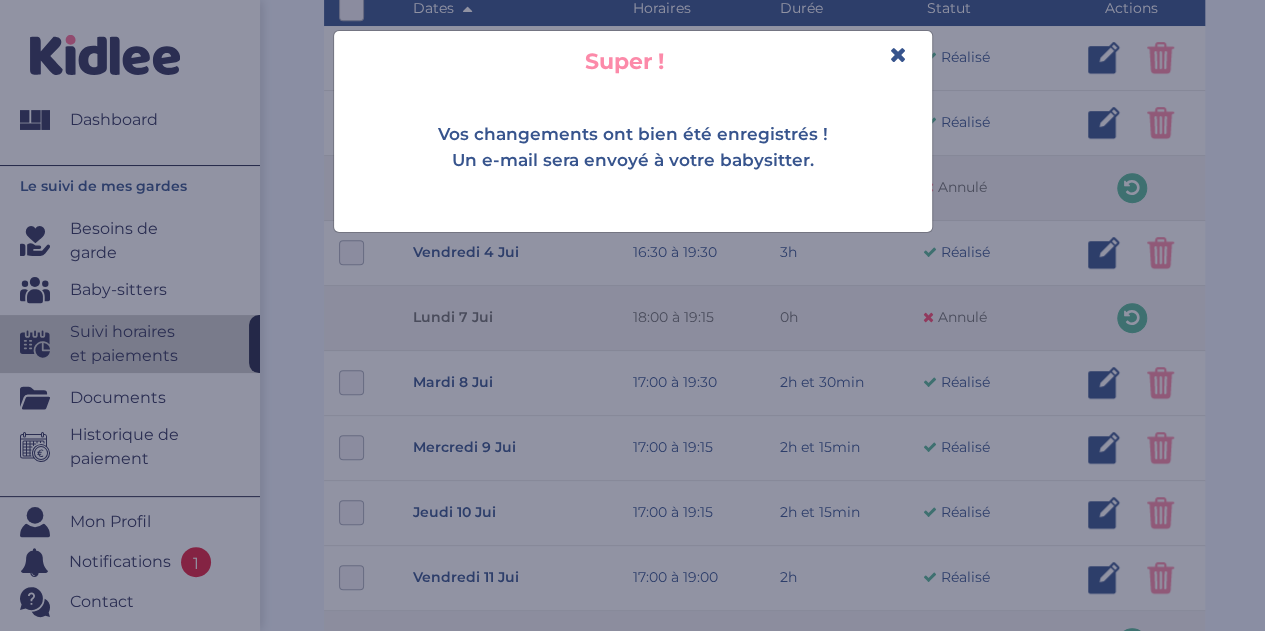click at bounding box center [898, 54] 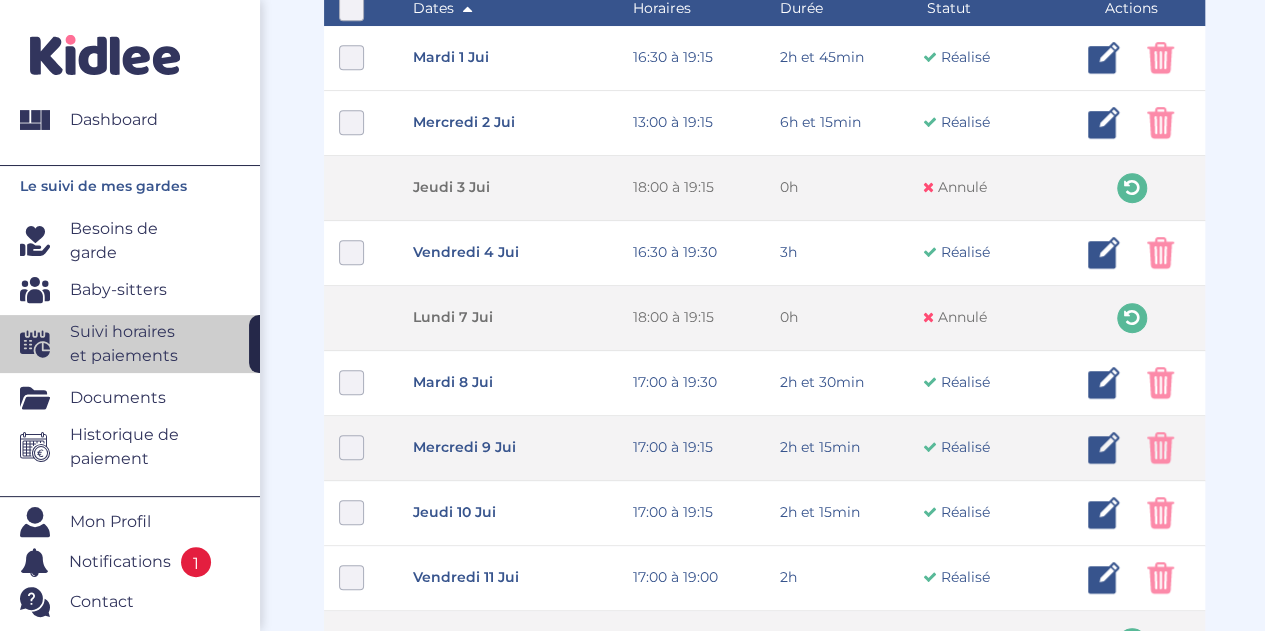 click at bounding box center (1104, 448) 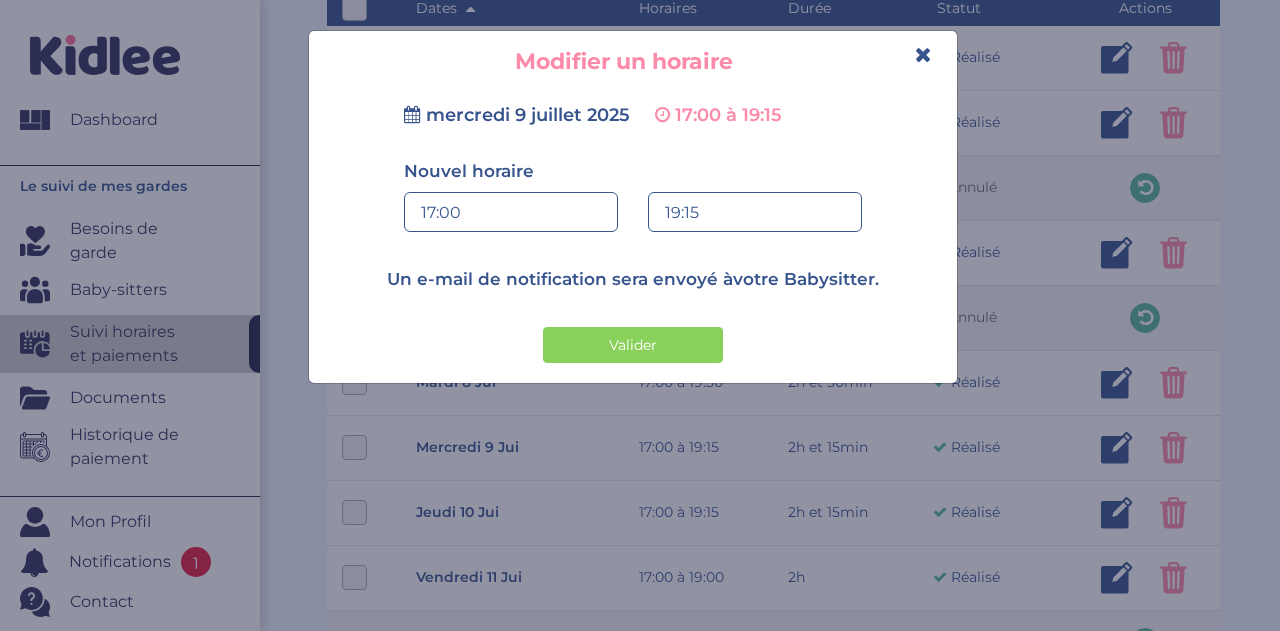 click on "19:15" at bounding box center [755, 213] 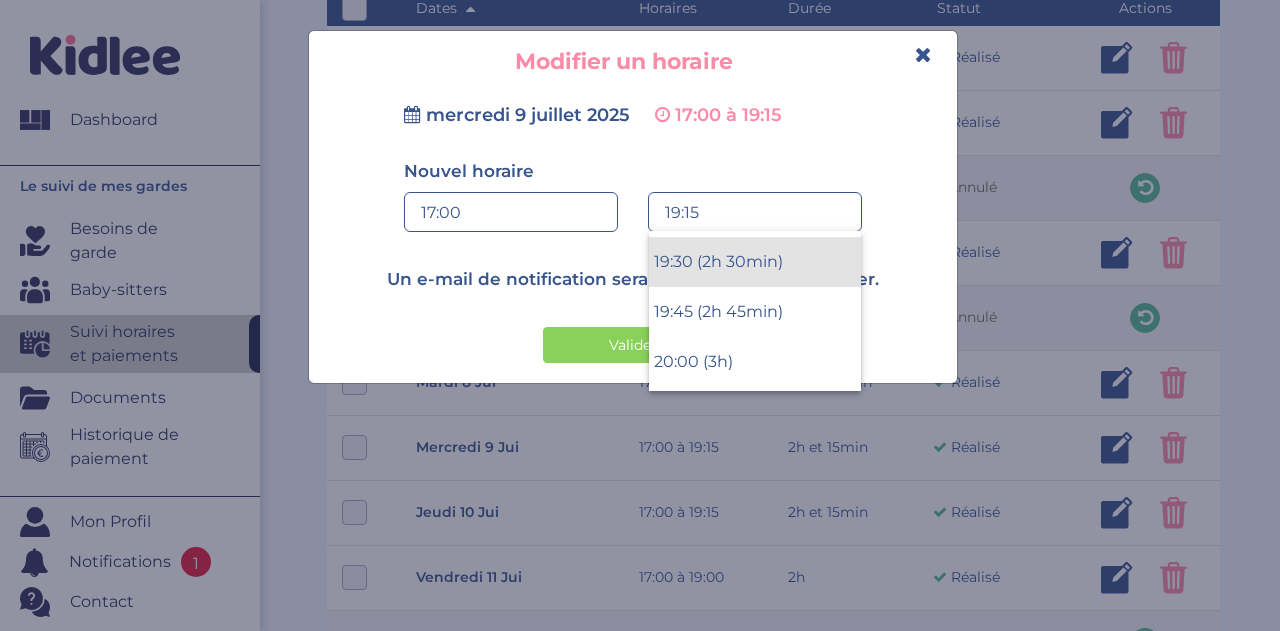 click on "19:30  (2h 30min)" at bounding box center (755, 262) 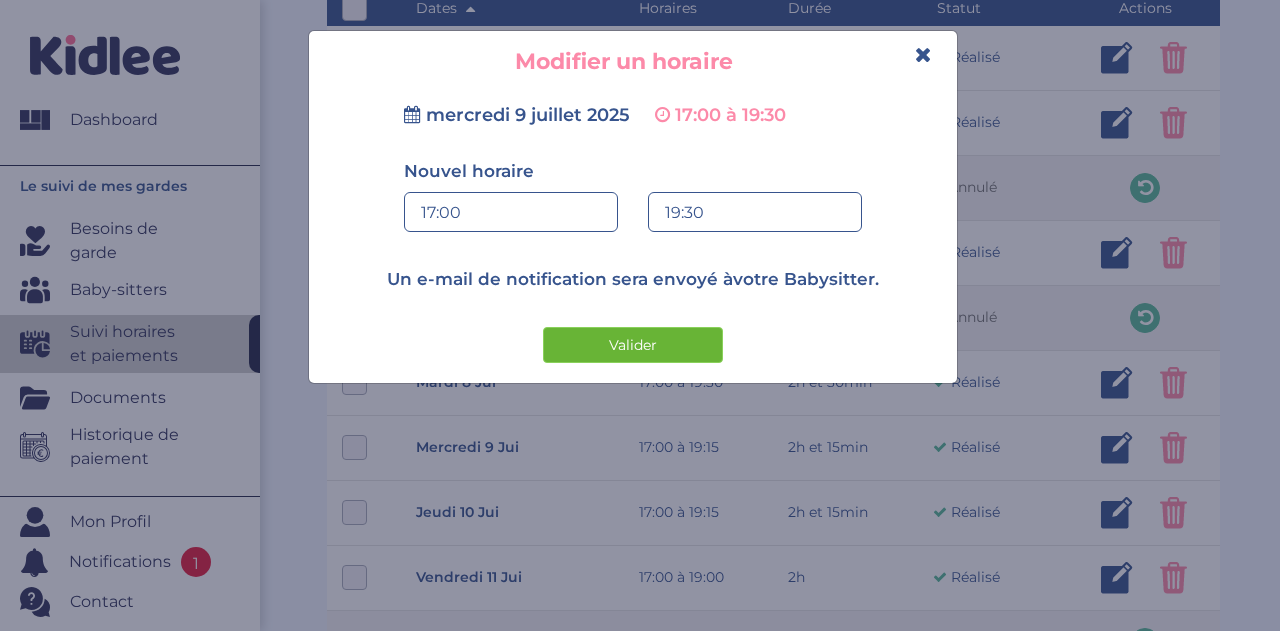 click on "Valider" at bounding box center (633, 345) 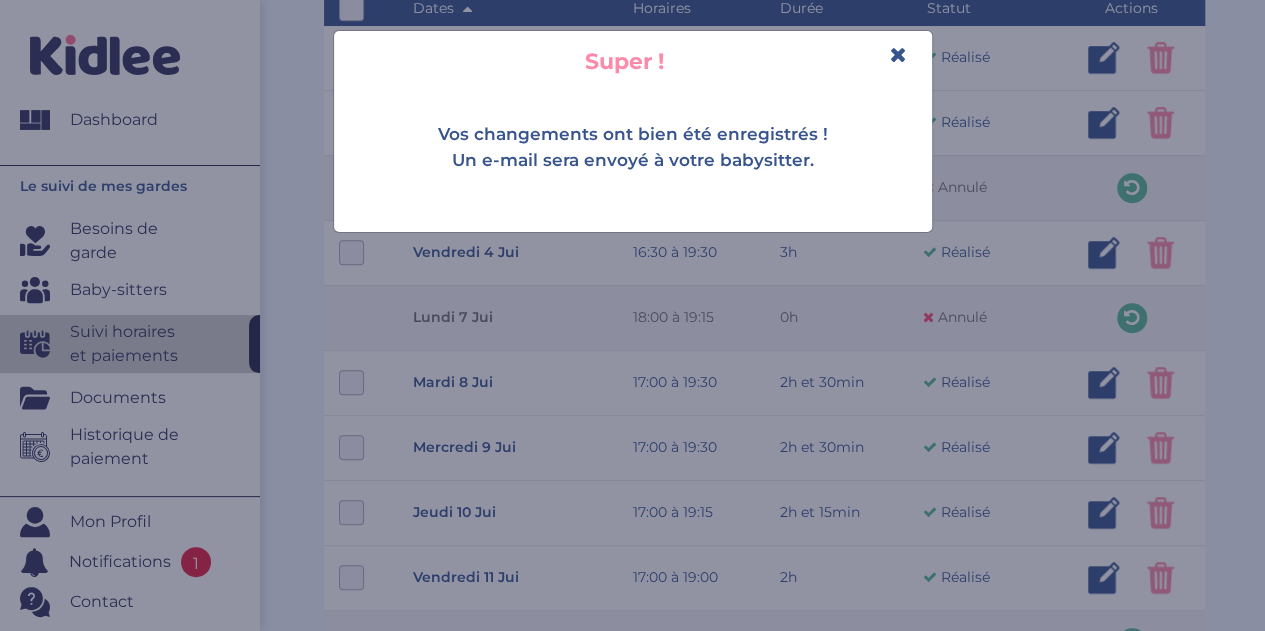click at bounding box center (898, 54) 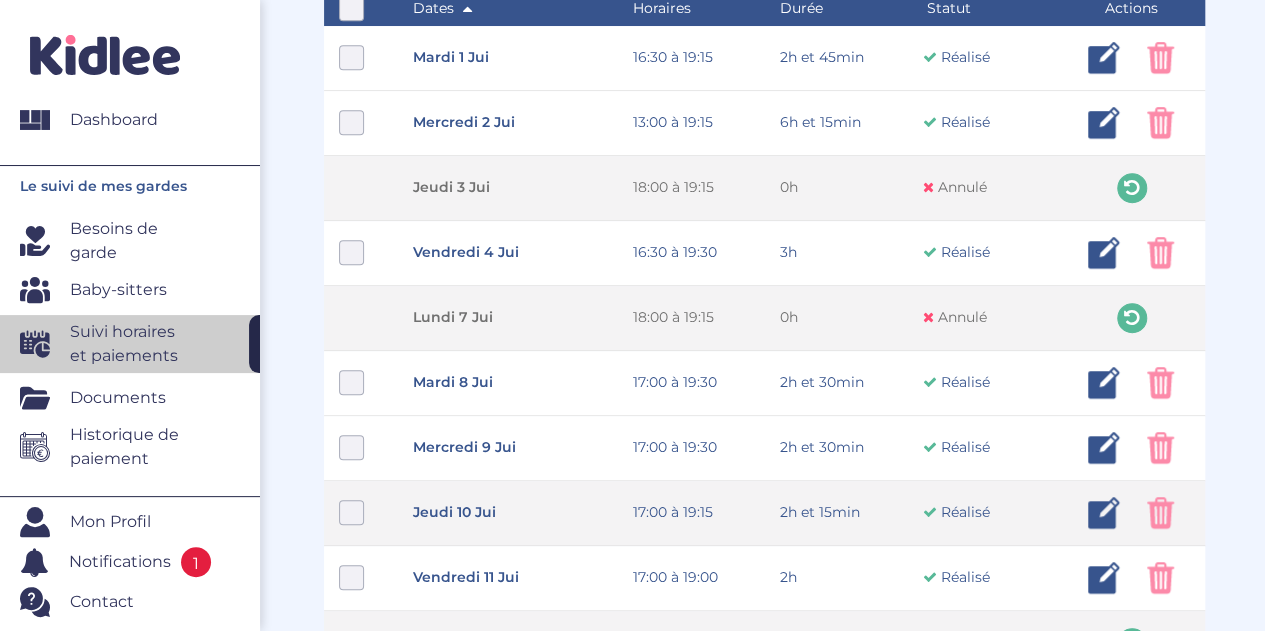 click at bounding box center [1104, 513] 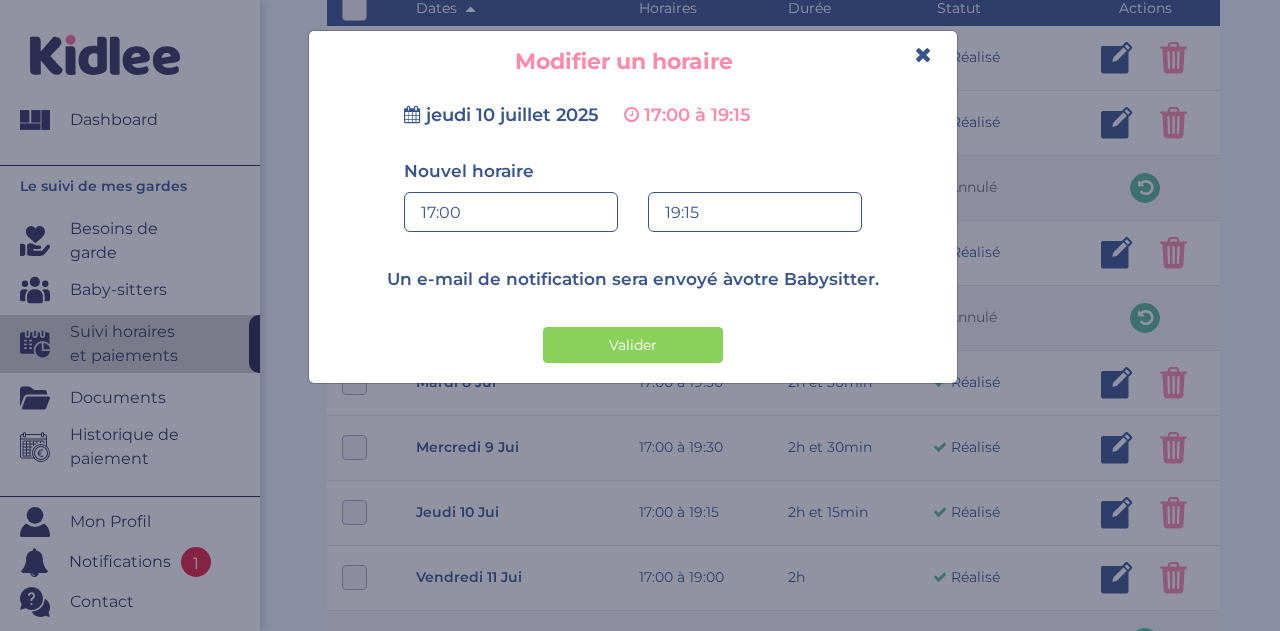 click on "19:15" at bounding box center (755, 213) 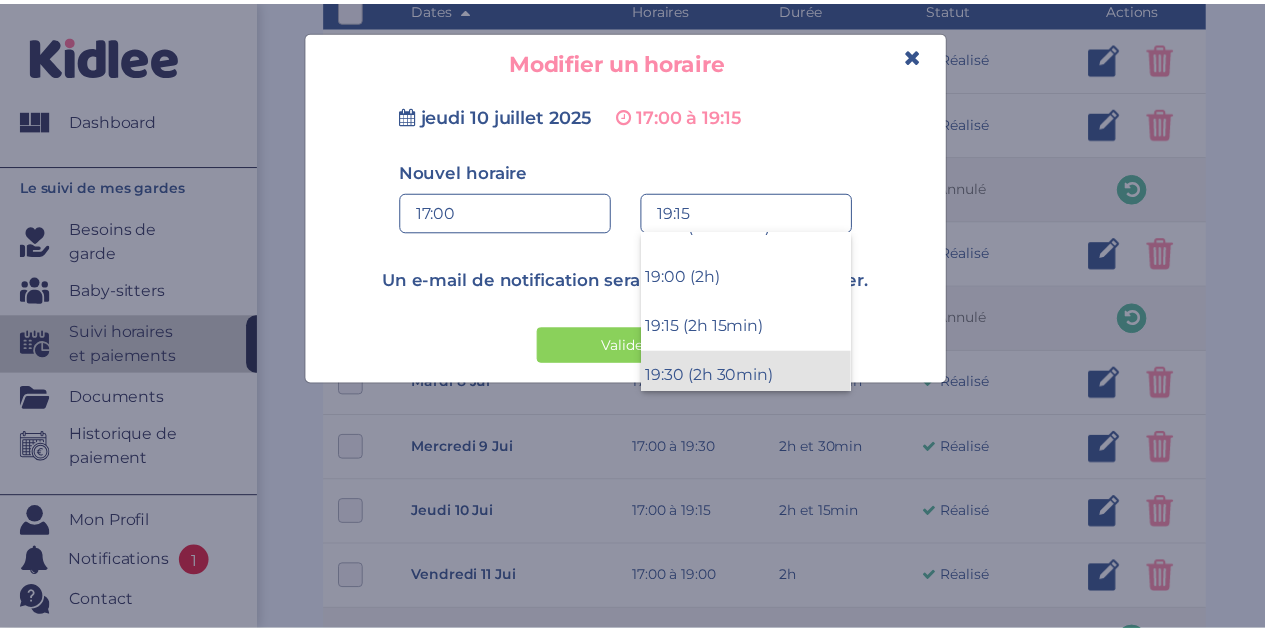 scroll, scrollTop: 328, scrollLeft: 0, axis: vertical 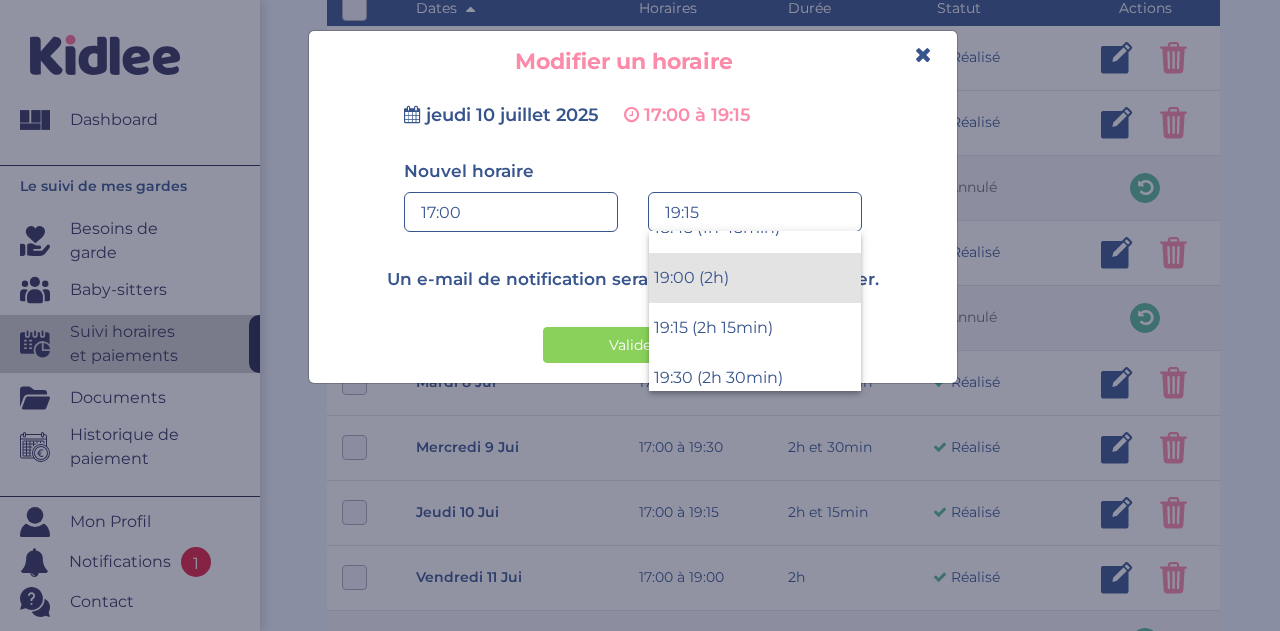 click on "19:00  (2h)" at bounding box center (755, 278) 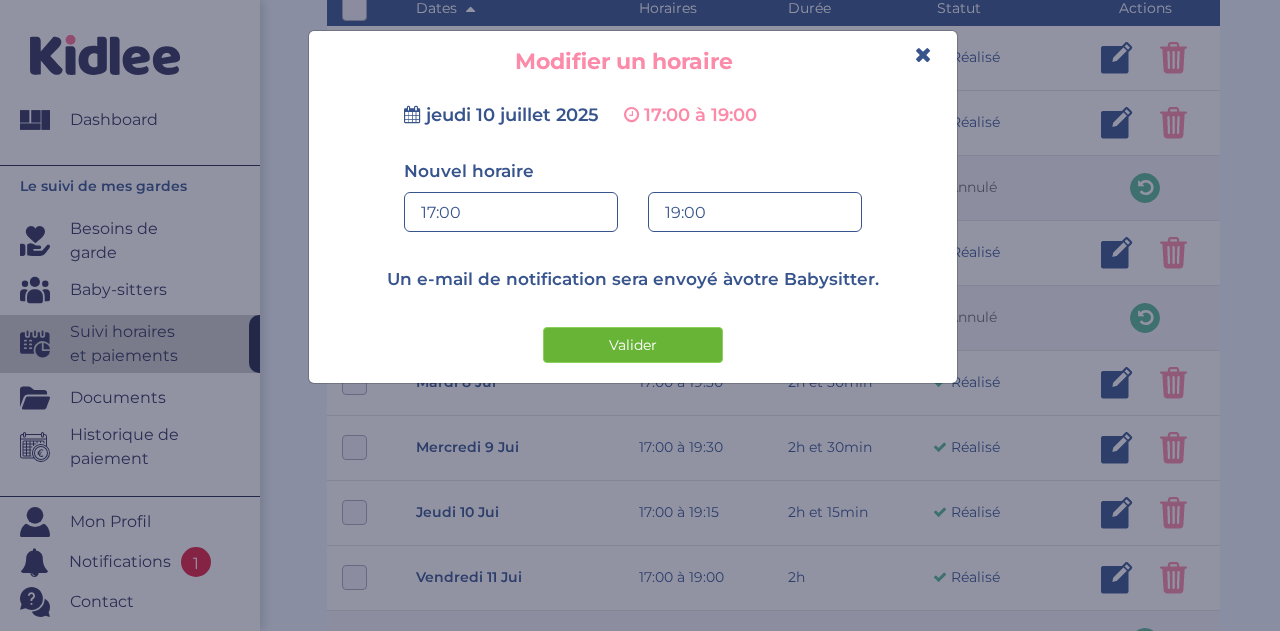 click on "Valider" at bounding box center (633, 345) 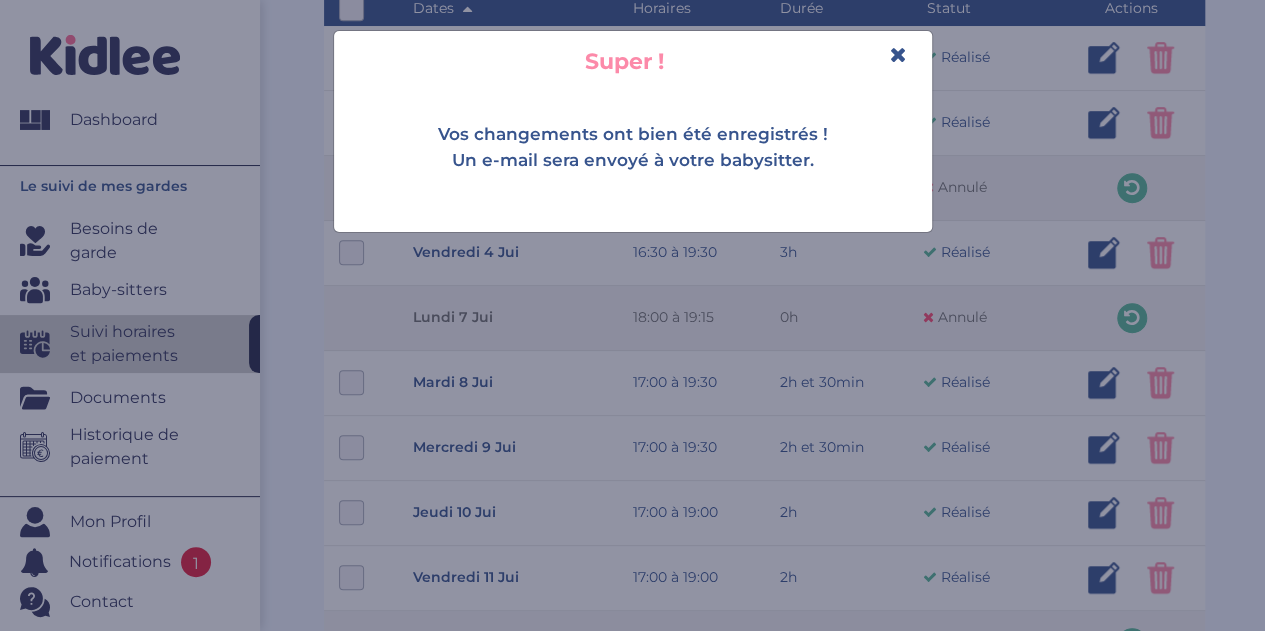 click at bounding box center [898, 54] 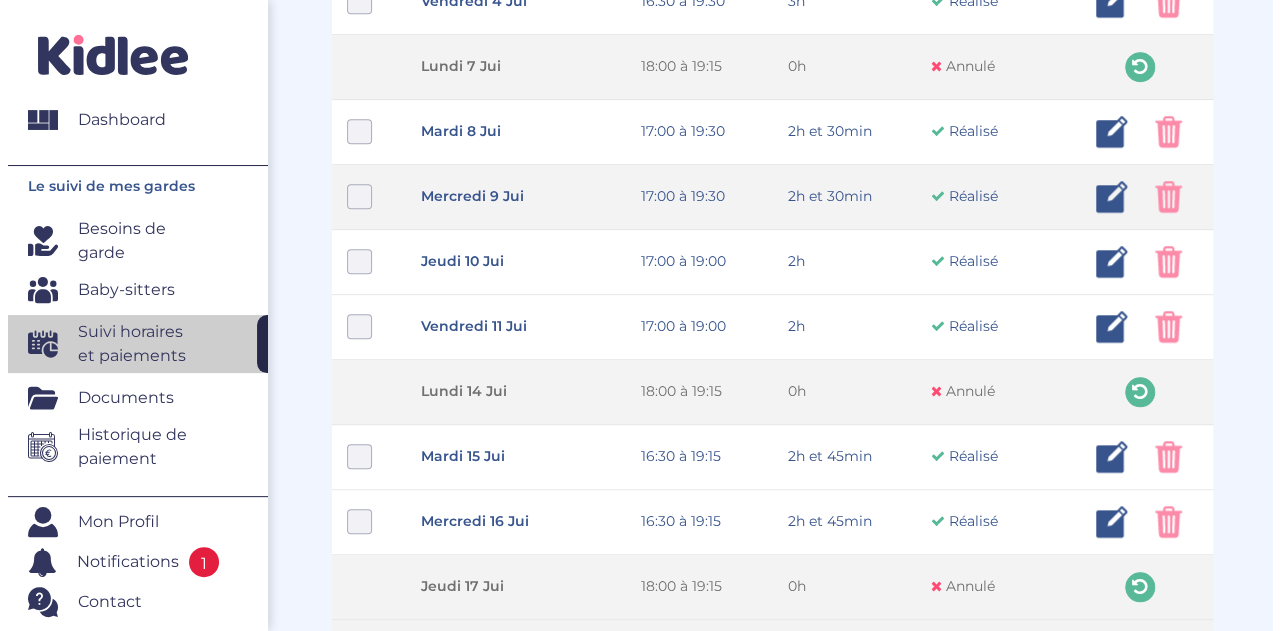 scroll, scrollTop: 766, scrollLeft: 0, axis: vertical 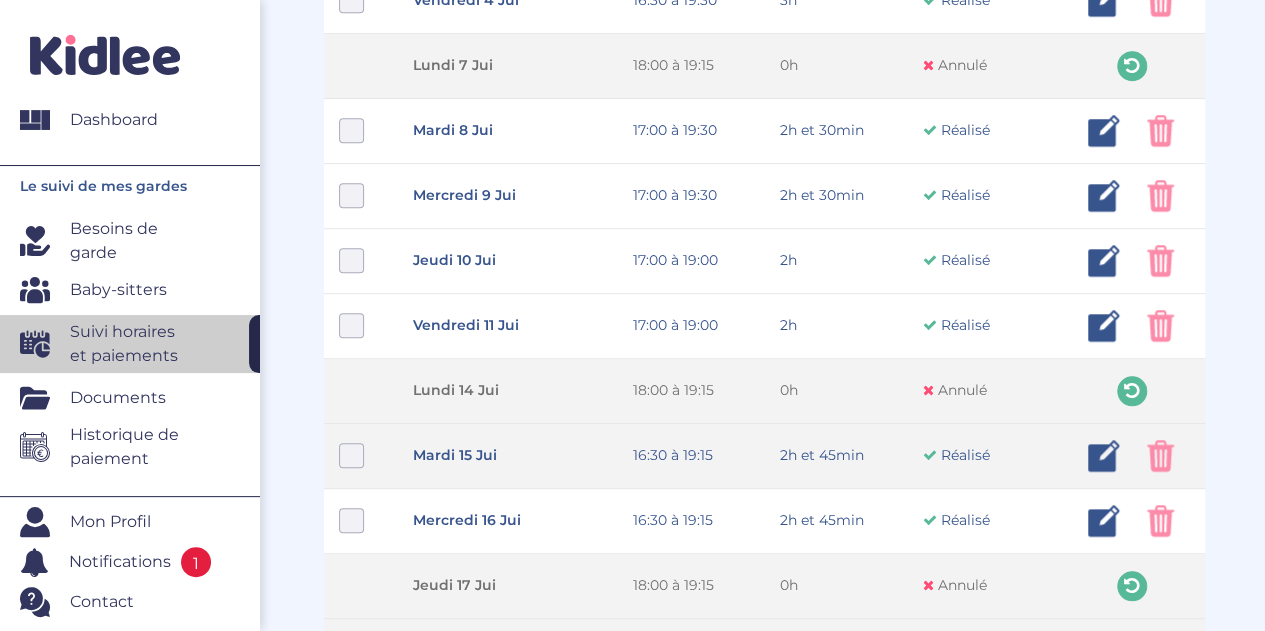 click at bounding box center [1104, 456] 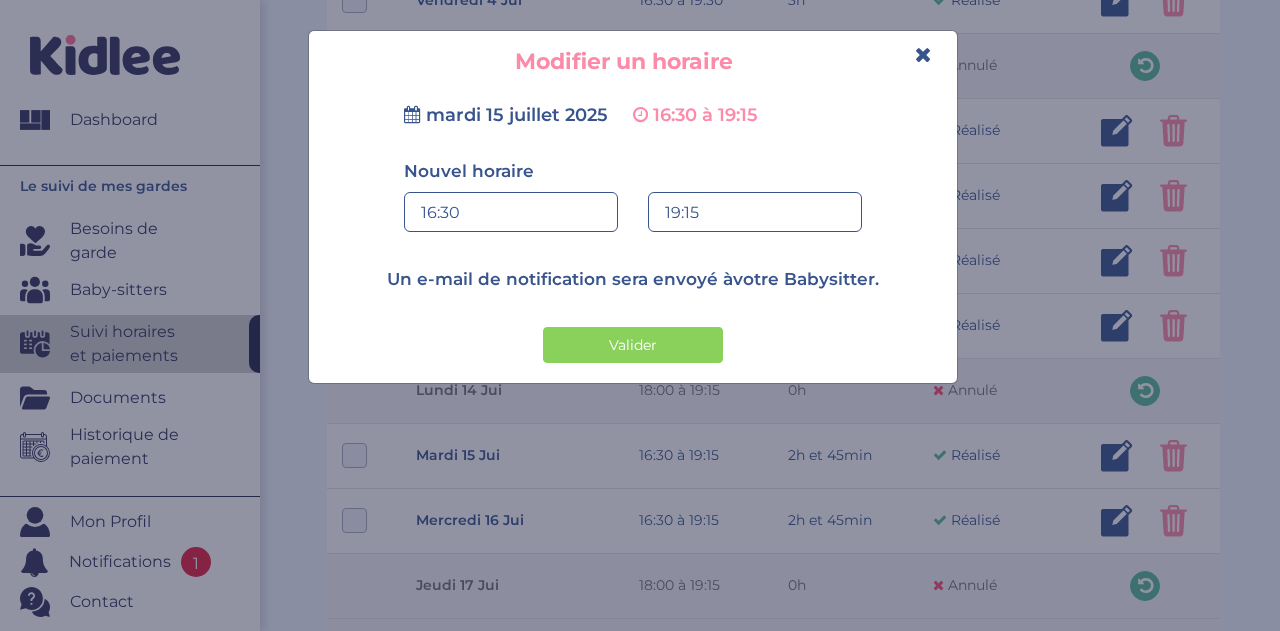 click on "19:15" at bounding box center [755, 213] 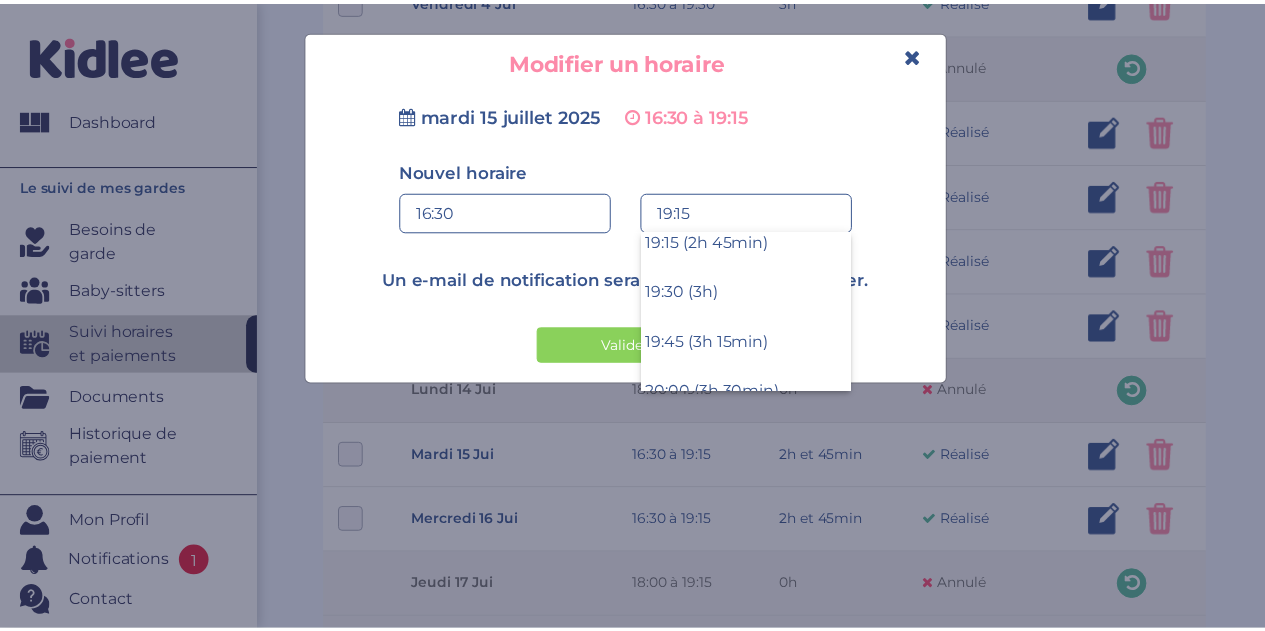 scroll, scrollTop: 526, scrollLeft: 0, axis: vertical 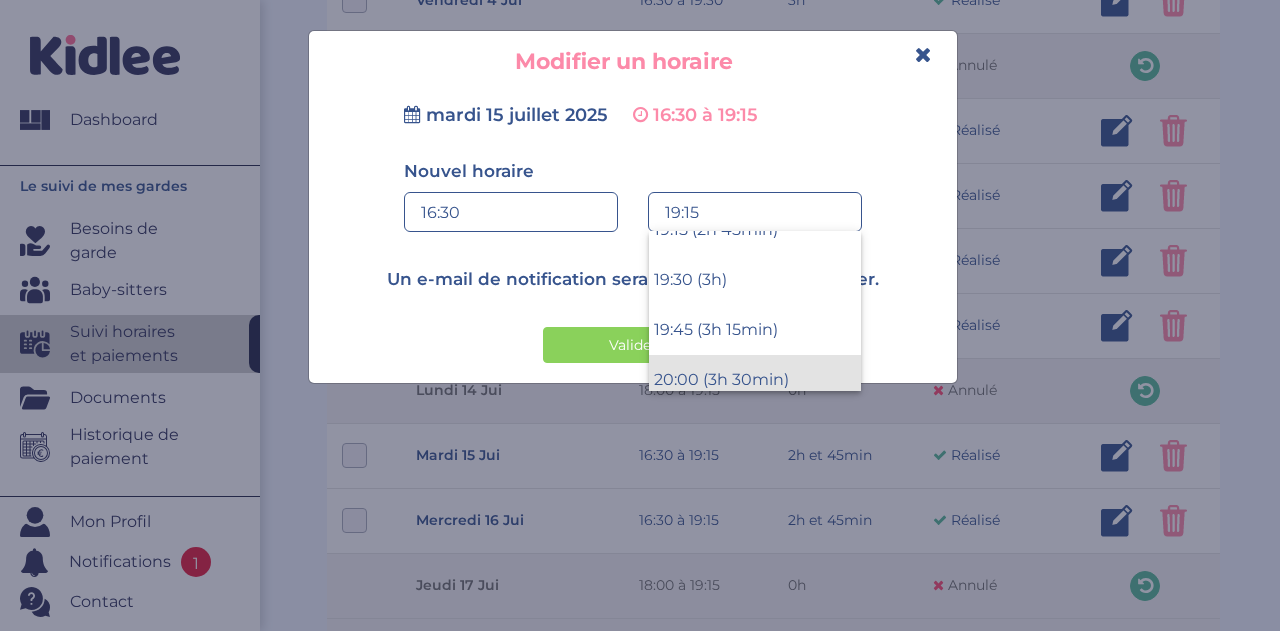 click on "20:00  (3h 30min)" at bounding box center (755, 380) 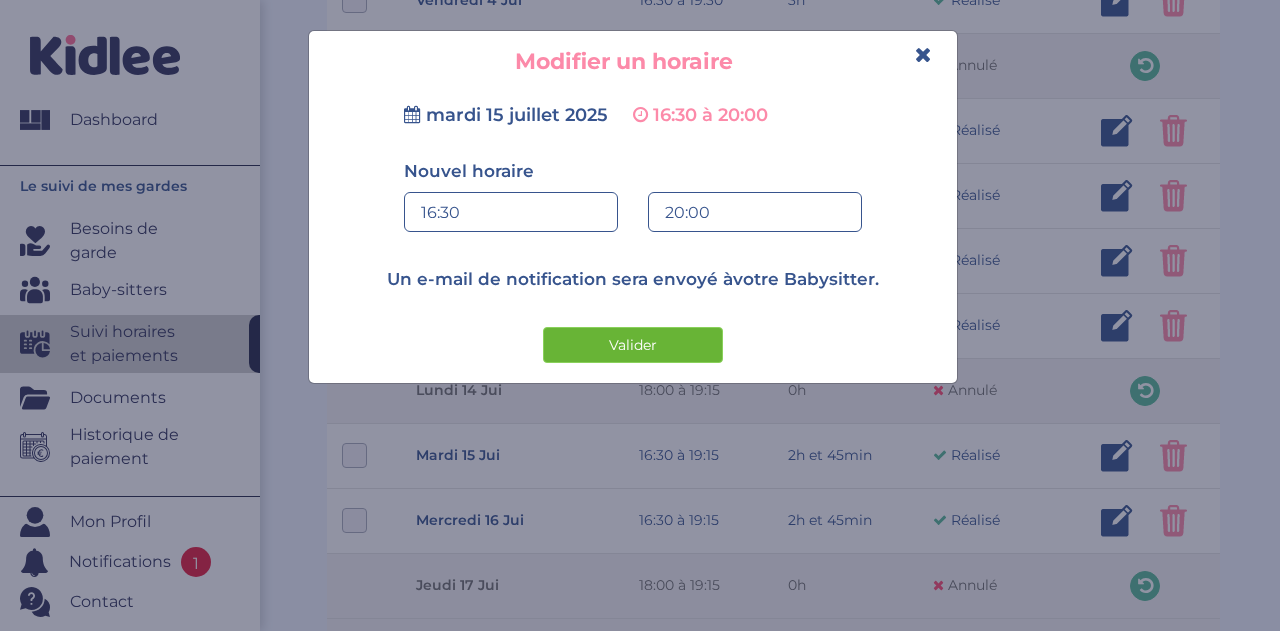 click on "Valider" at bounding box center [633, 345] 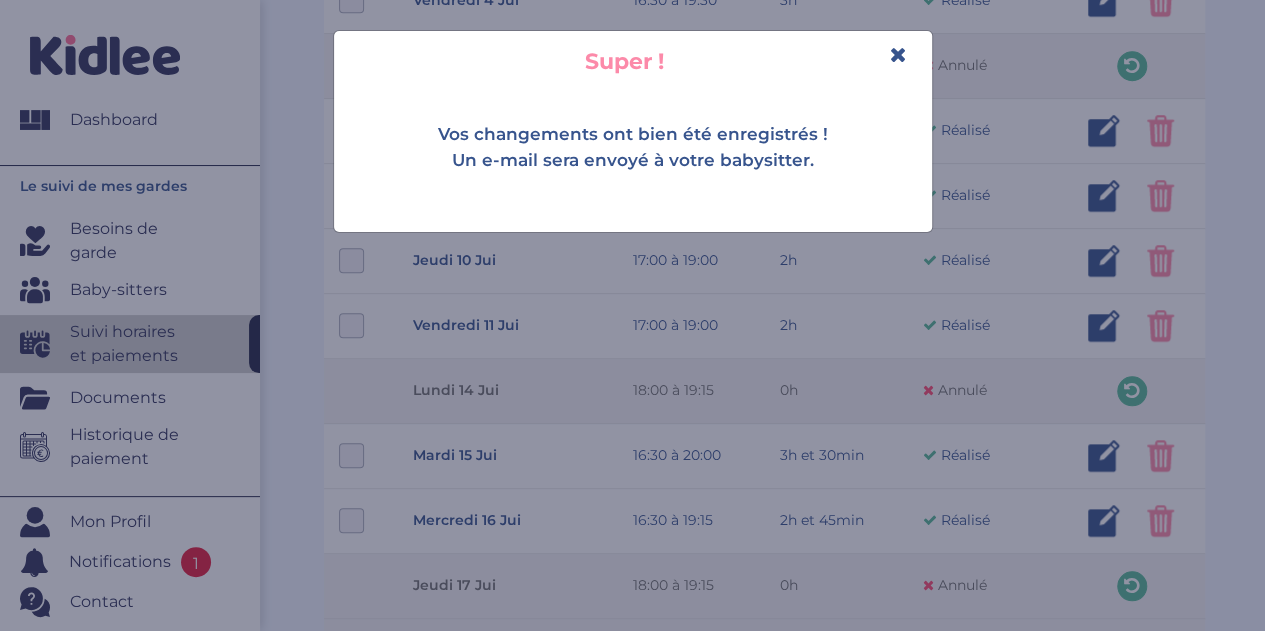 click at bounding box center [898, 54] 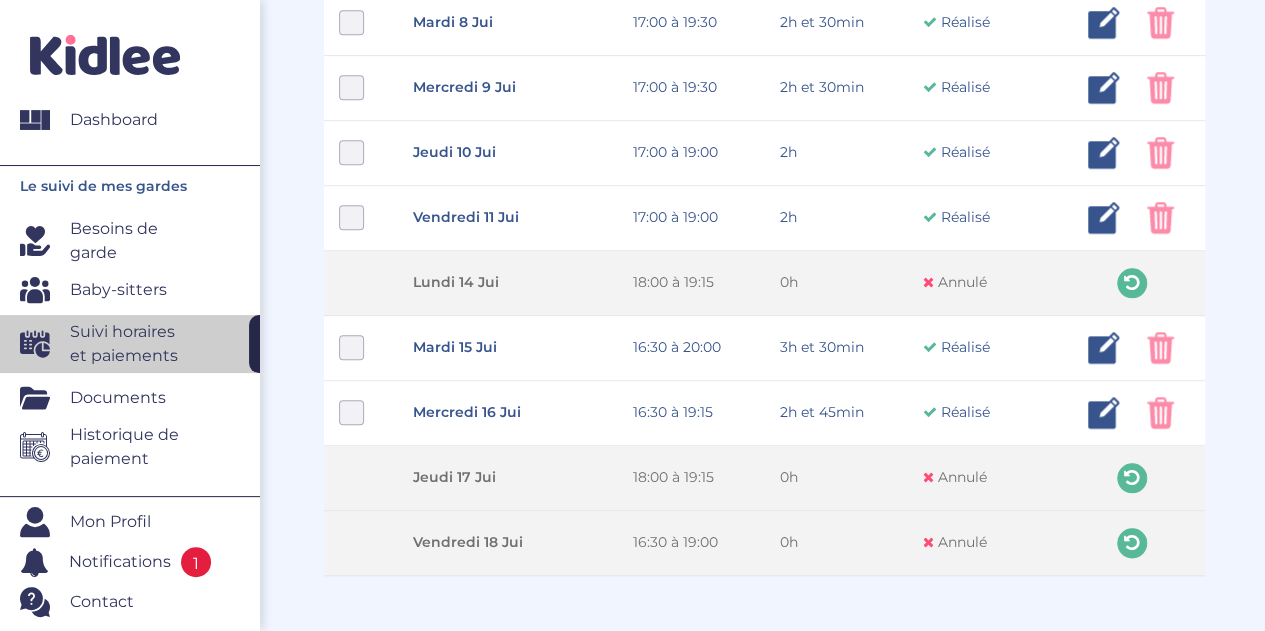 scroll, scrollTop: 896, scrollLeft: 0, axis: vertical 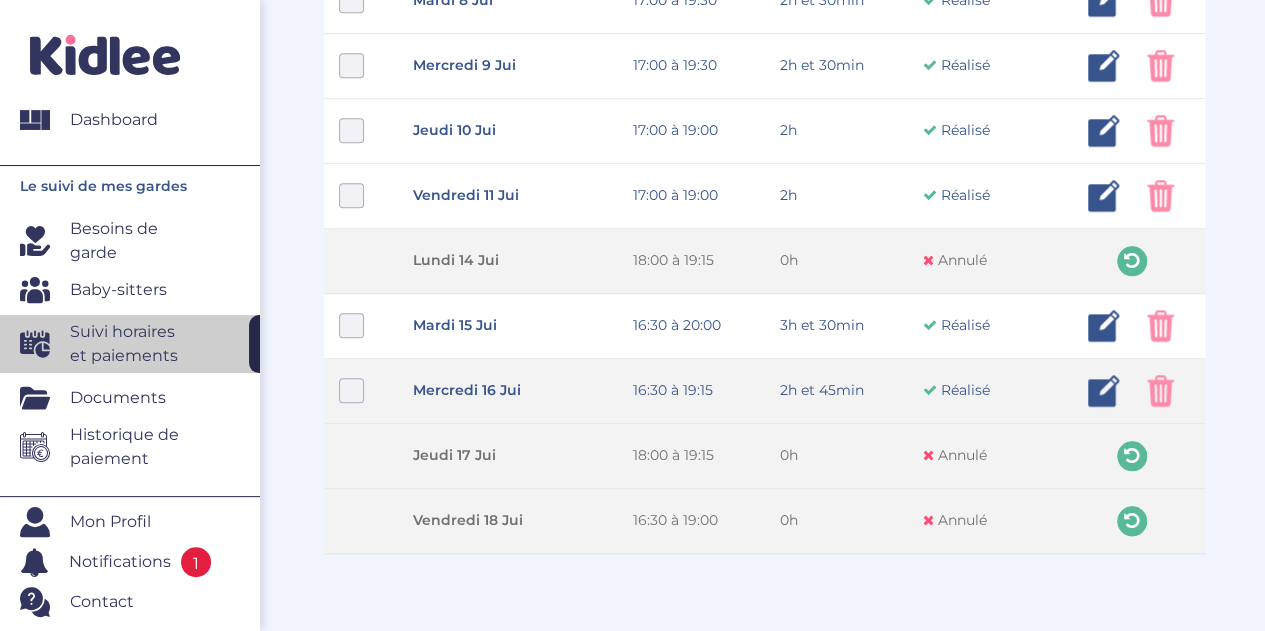click at bounding box center [1104, 391] 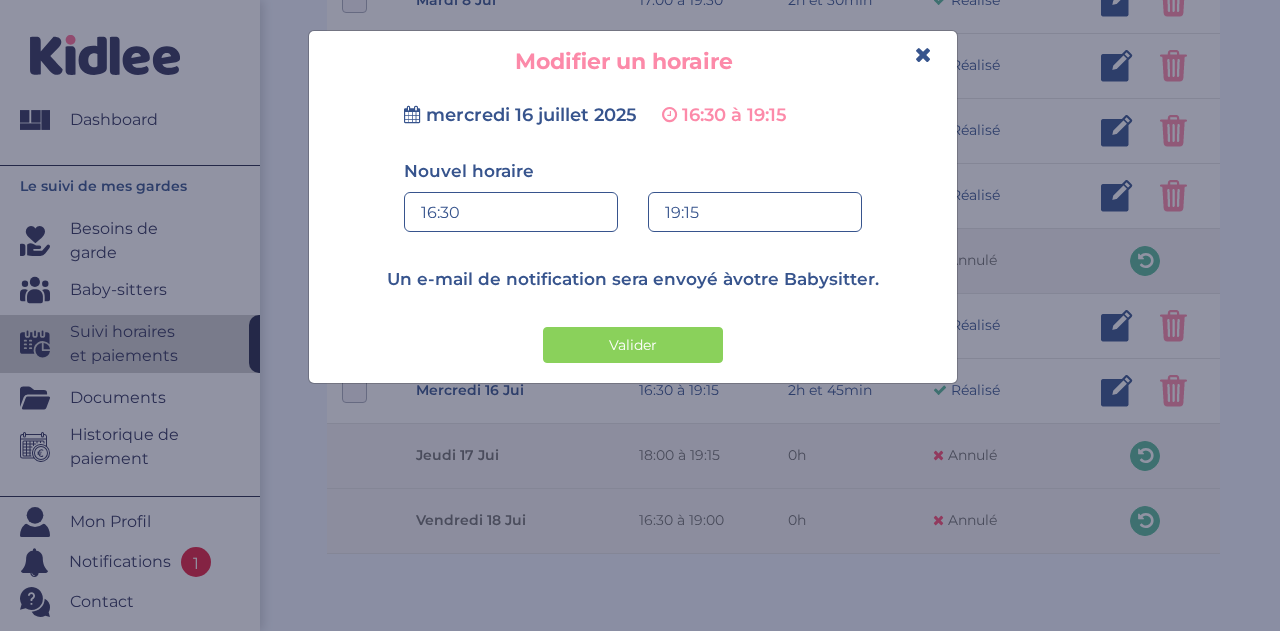 click on "19:15" at bounding box center (755, 213) 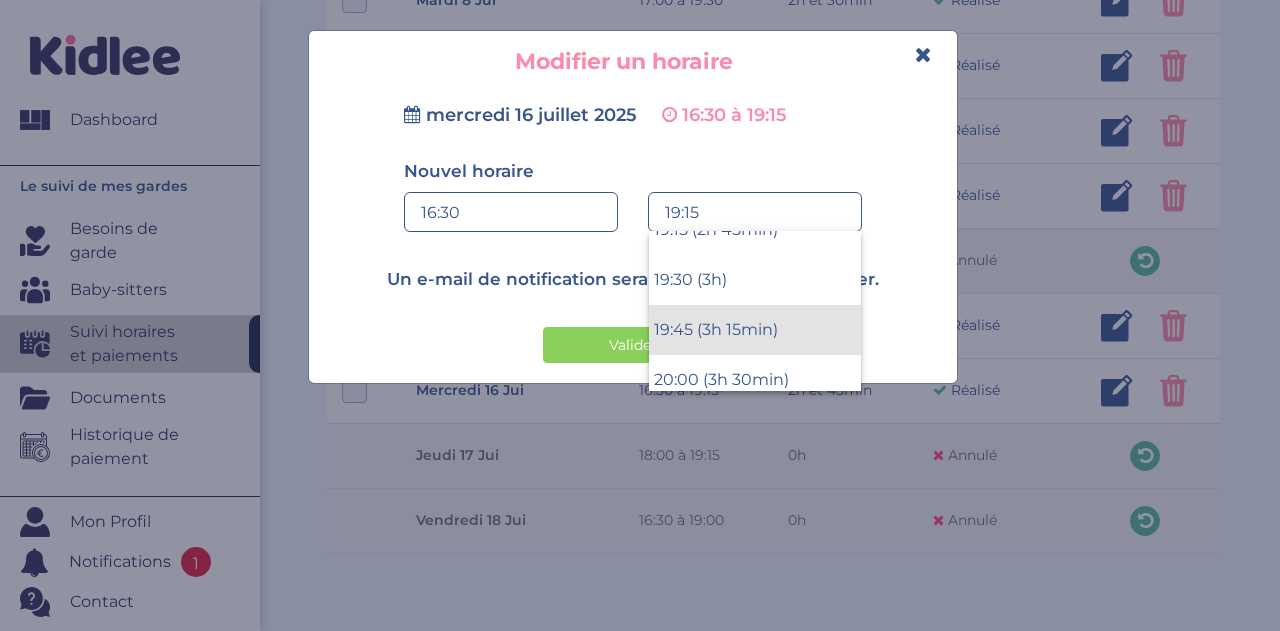 click on "19:45  (3h 15min)" at bounding box center [755, 330] 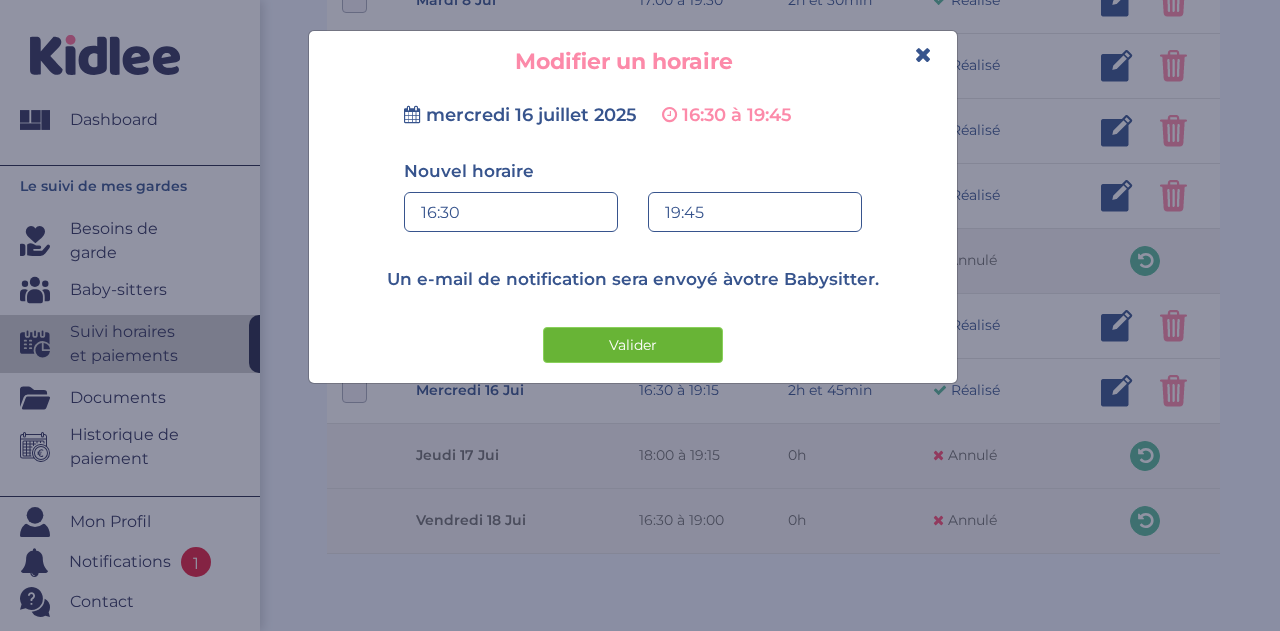 click on "Valider" at bounding box center (633, 345) 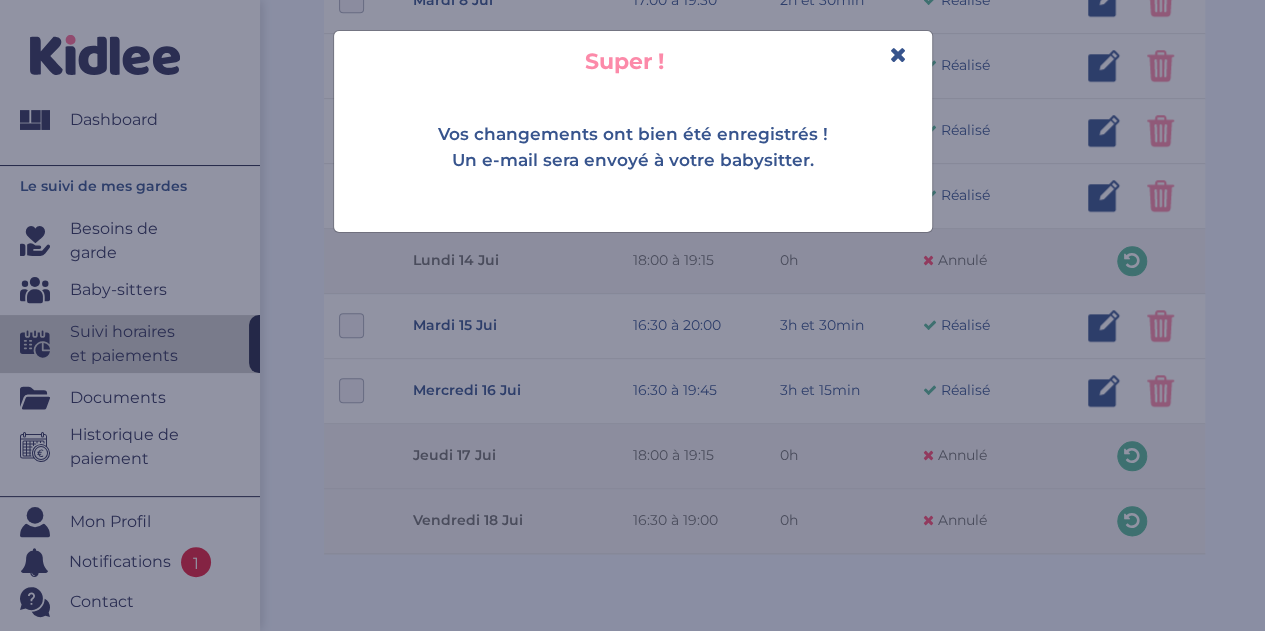 click at bounding box center [898, 54] 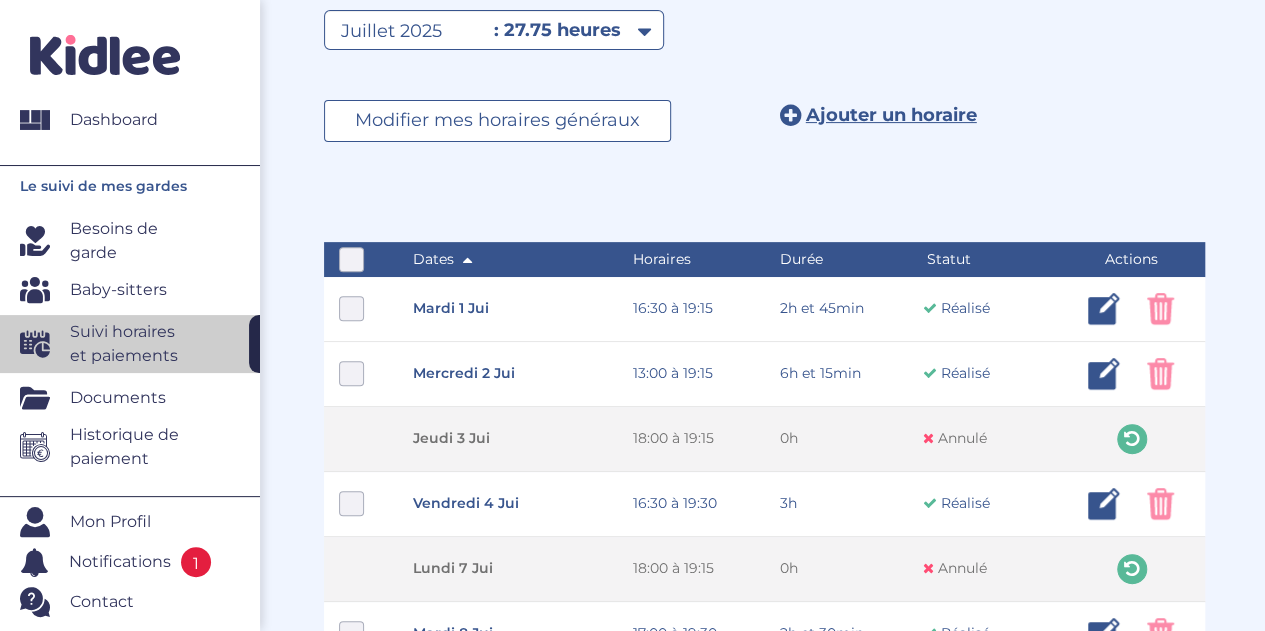 scroll, scrollTop: 0, scrollLeft: 0, axis: both 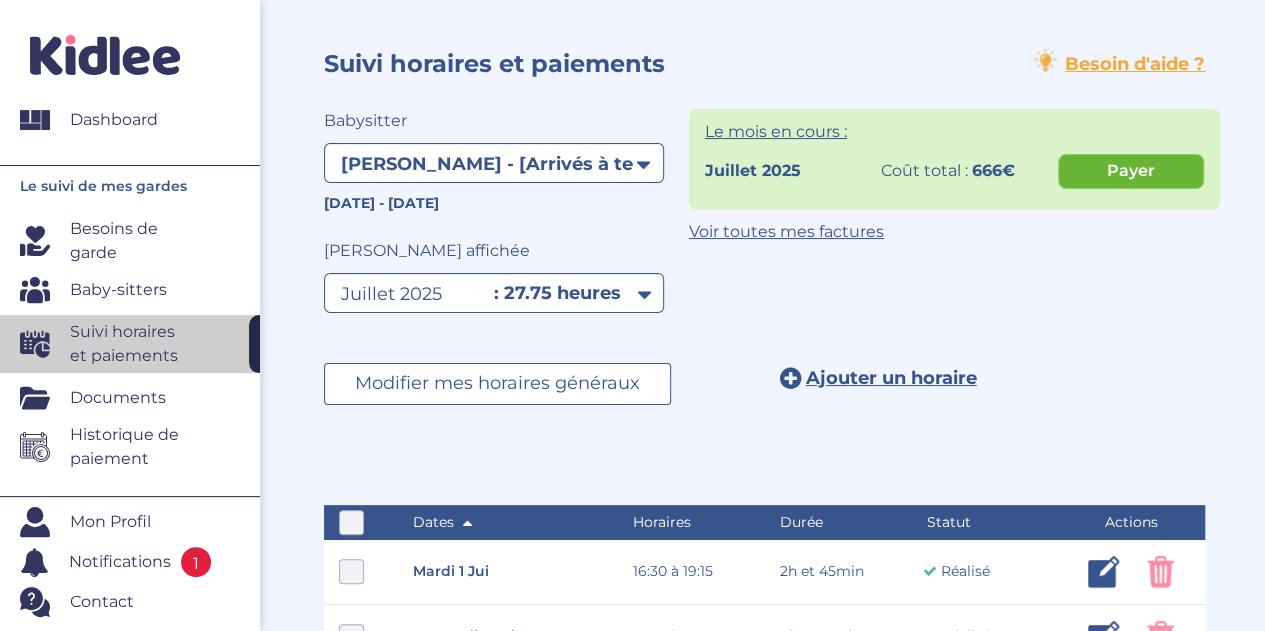 click on "Payer" at bounding box center (1131, 171) 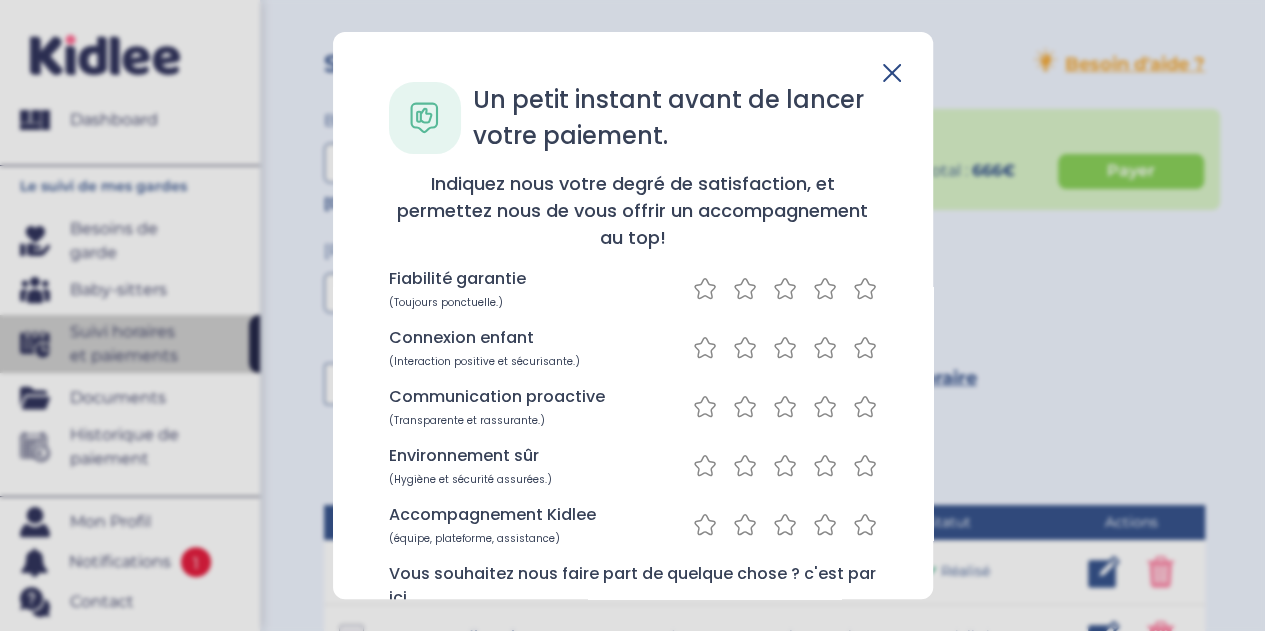 click 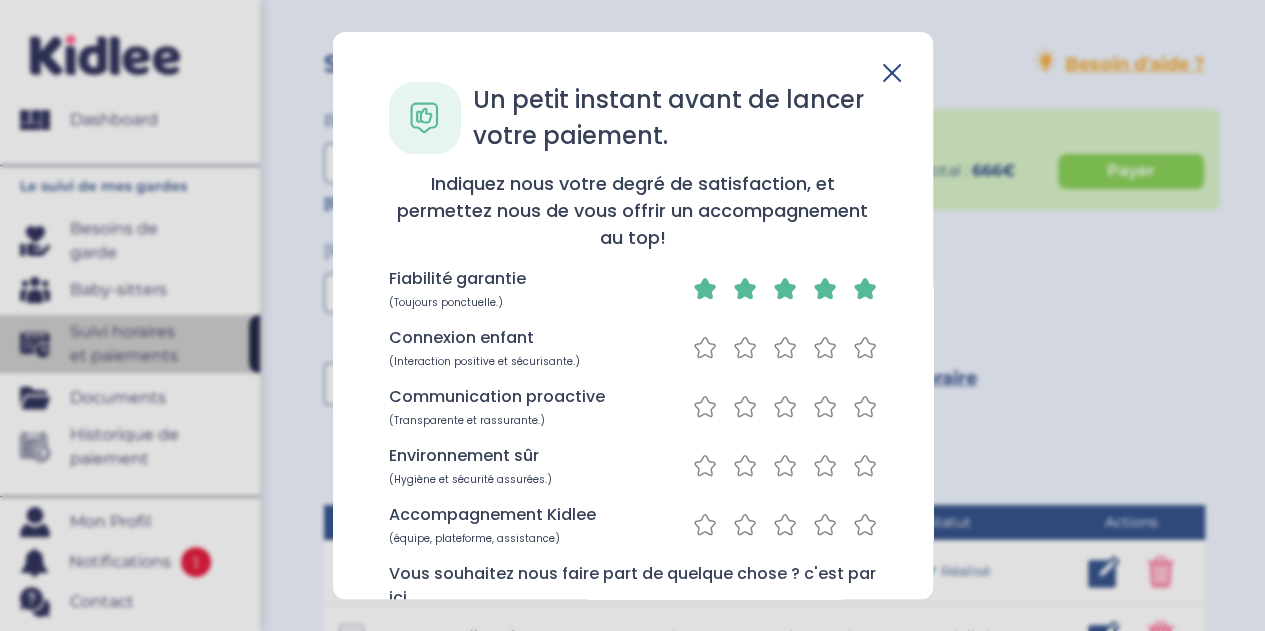 click 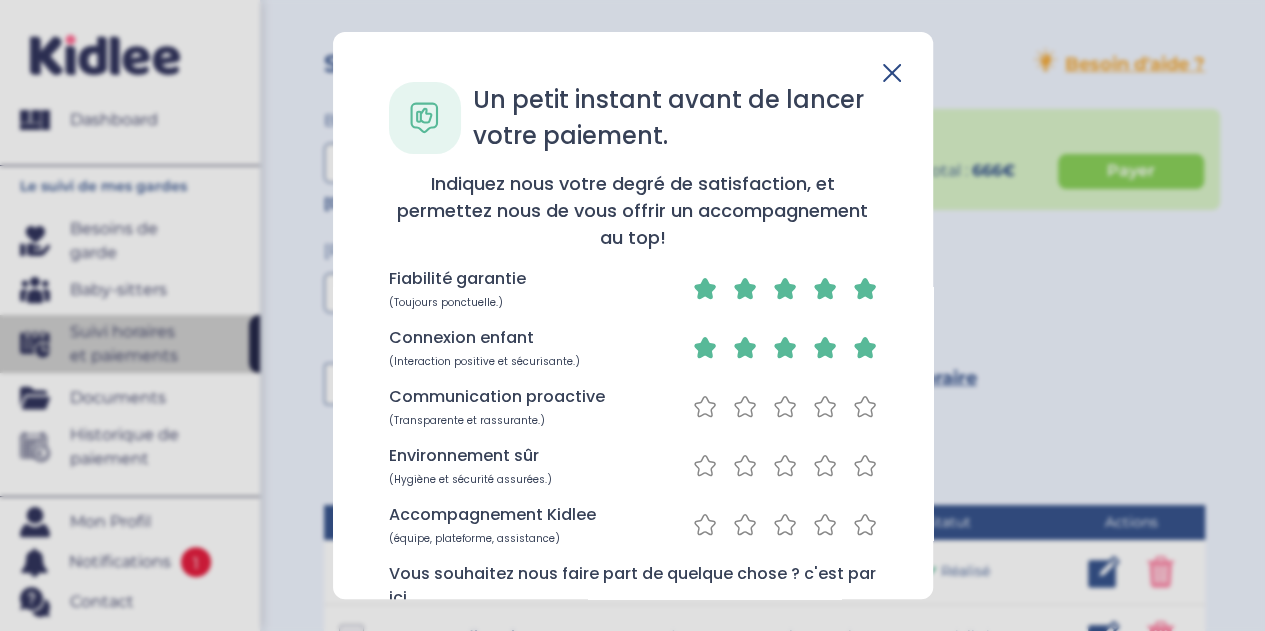 click 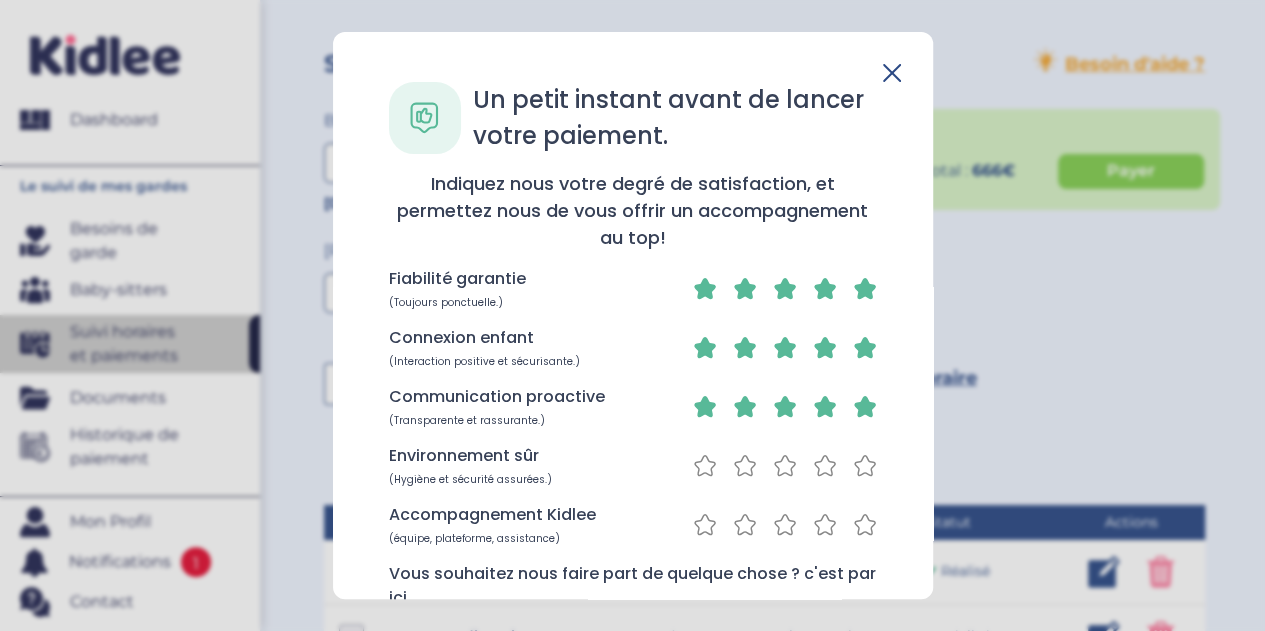 click on "Environnement sûr   (Hygiène et sécurité assurées.)" at bounding box center [633, 465] 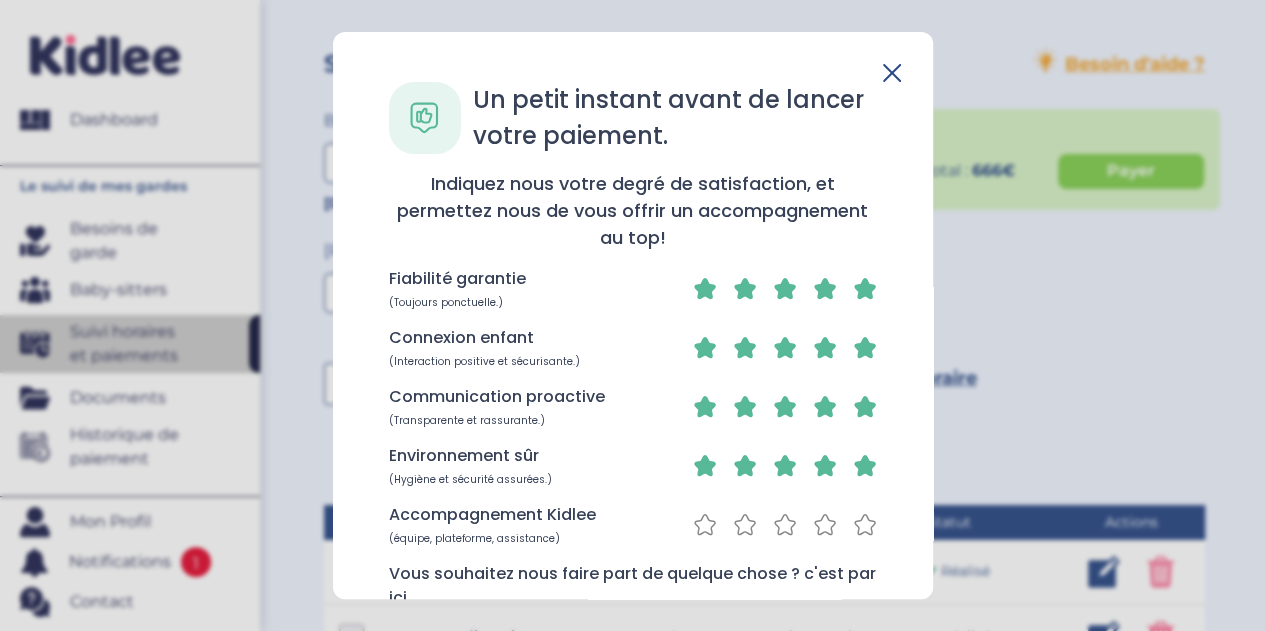 click 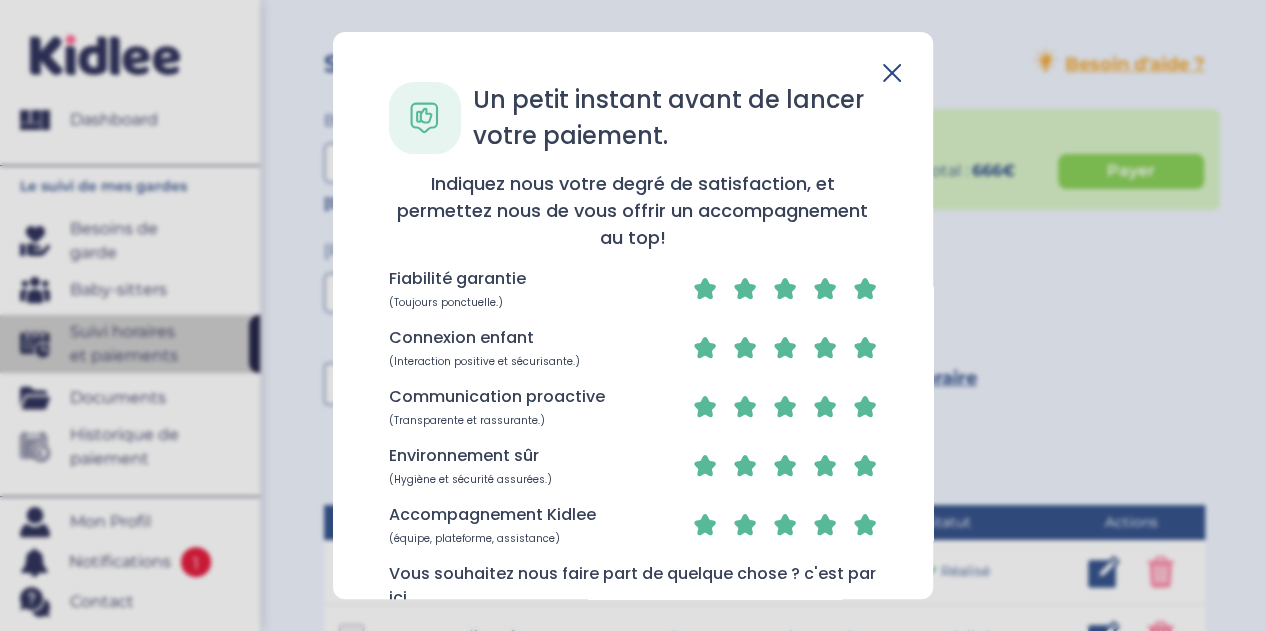 scroll, scrollTop: 234, scrollLeft: 0, axis: vertical 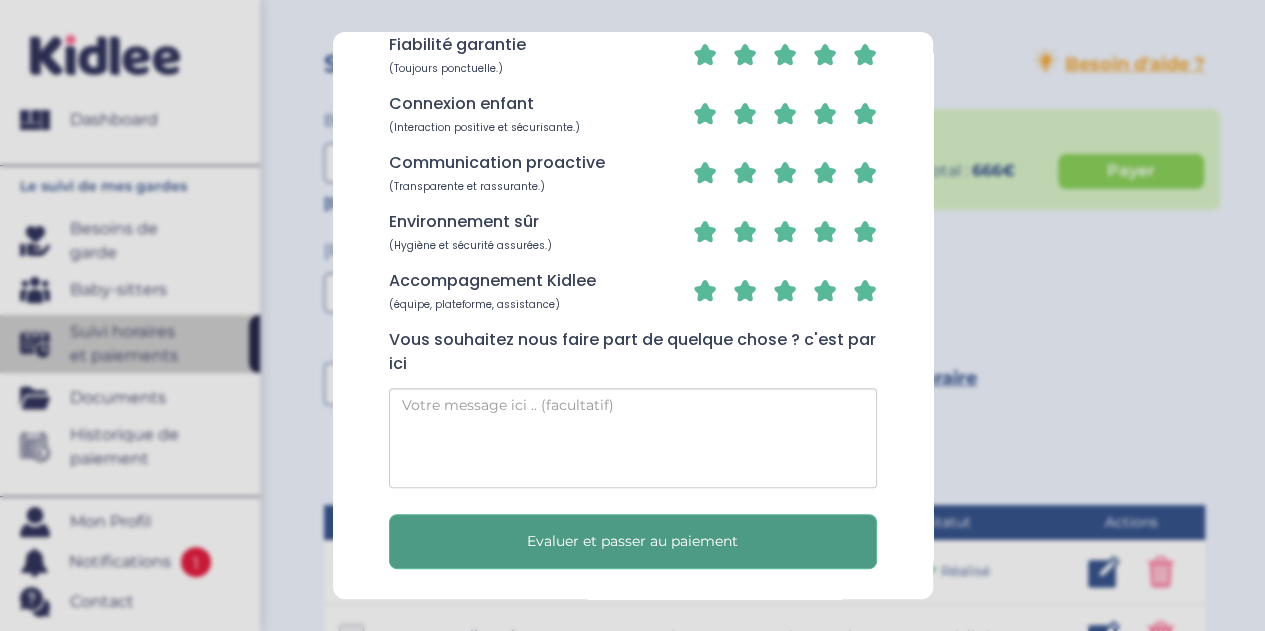 click on "Evaluer et passer au paiement" at bounding box center [632, 541] 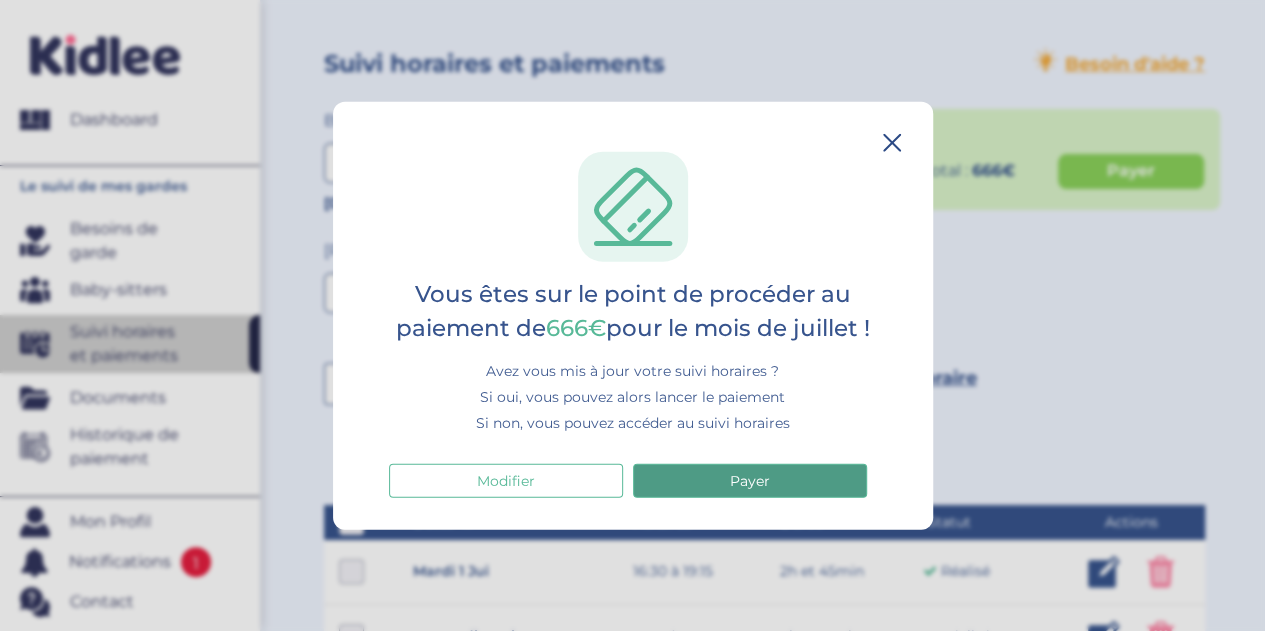 click on "Payer" at bounding box center [750, 480] 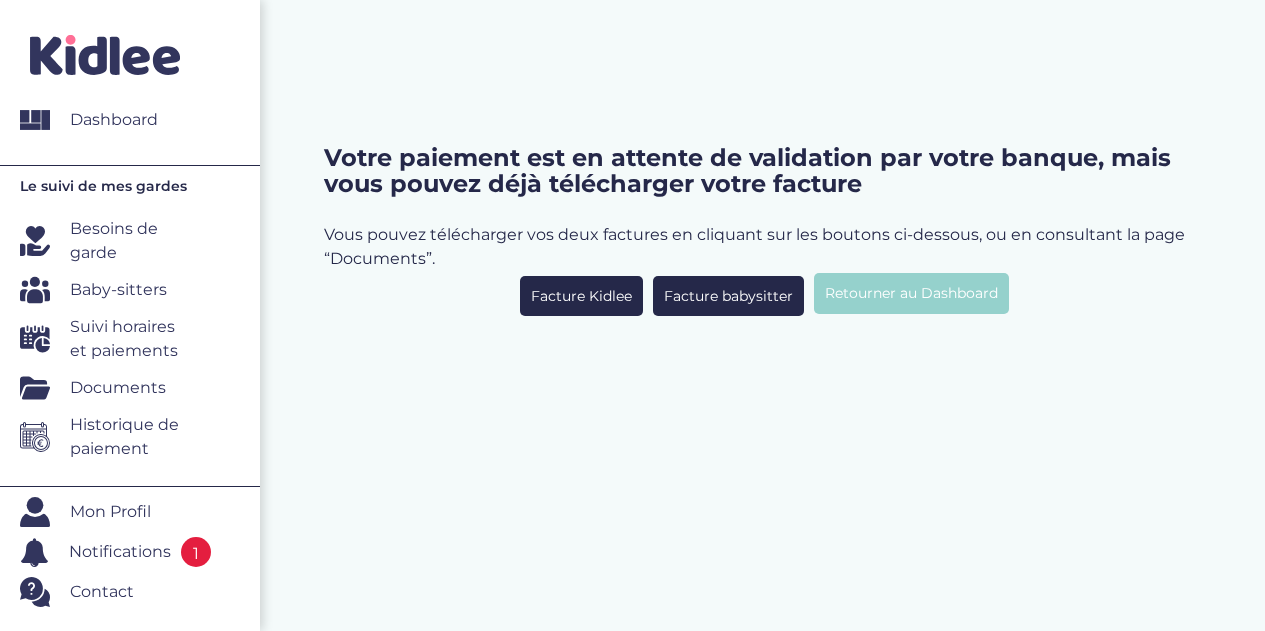 scroll, scrollTop: 0, scrollLeft: 0, axis: both 